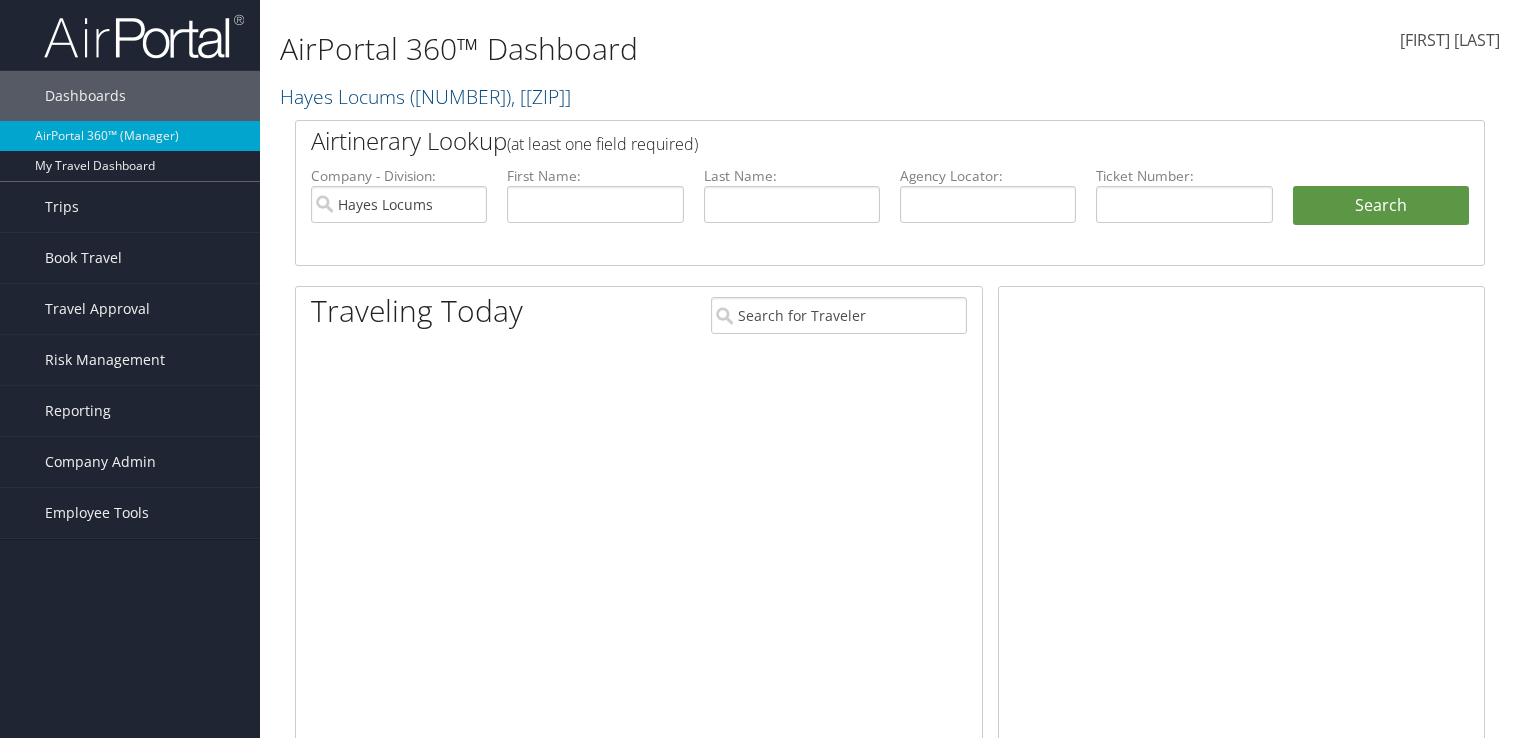 scroll, scrollTop: 0, scrollLeft: 0, axis: both 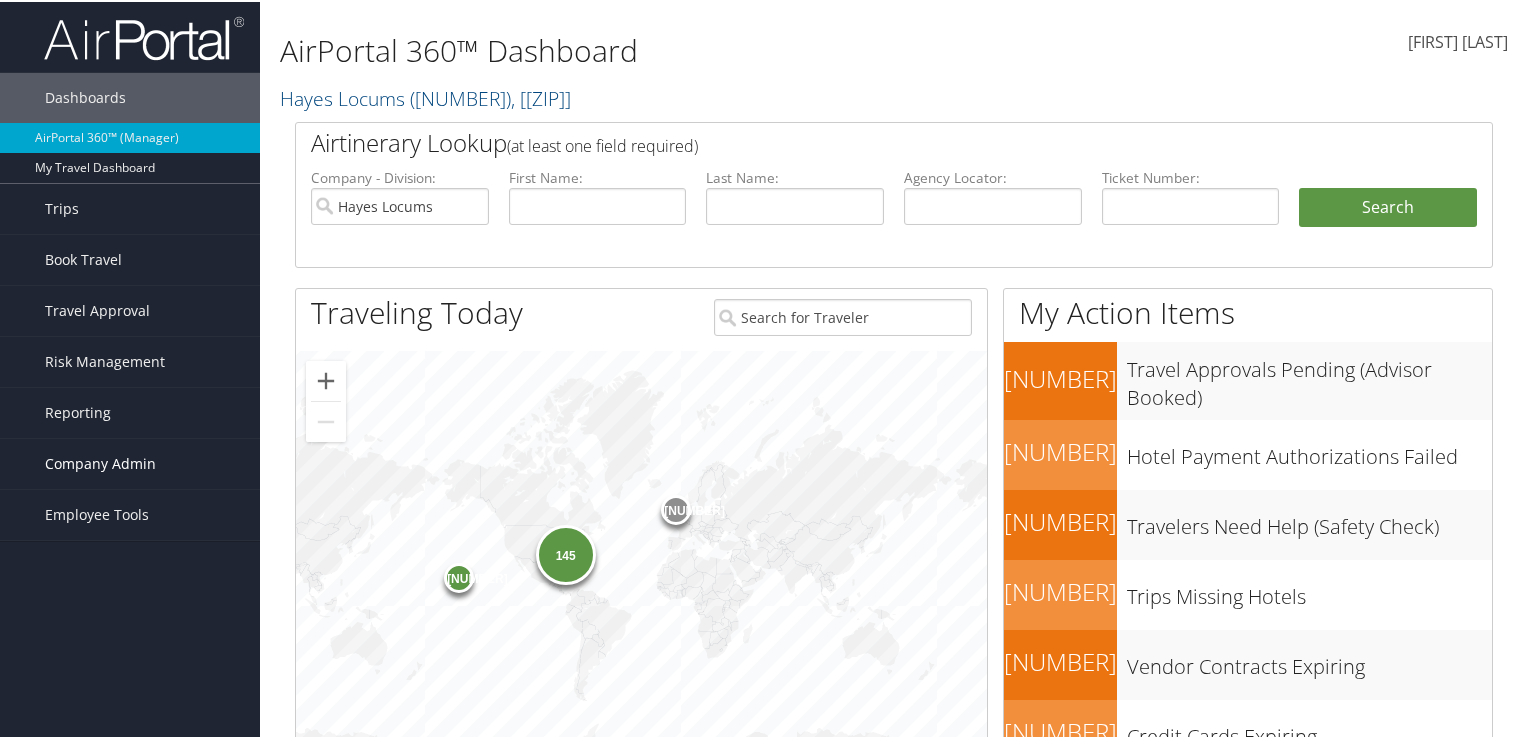 click on "Company Admin" at bounding box center [100, 462] 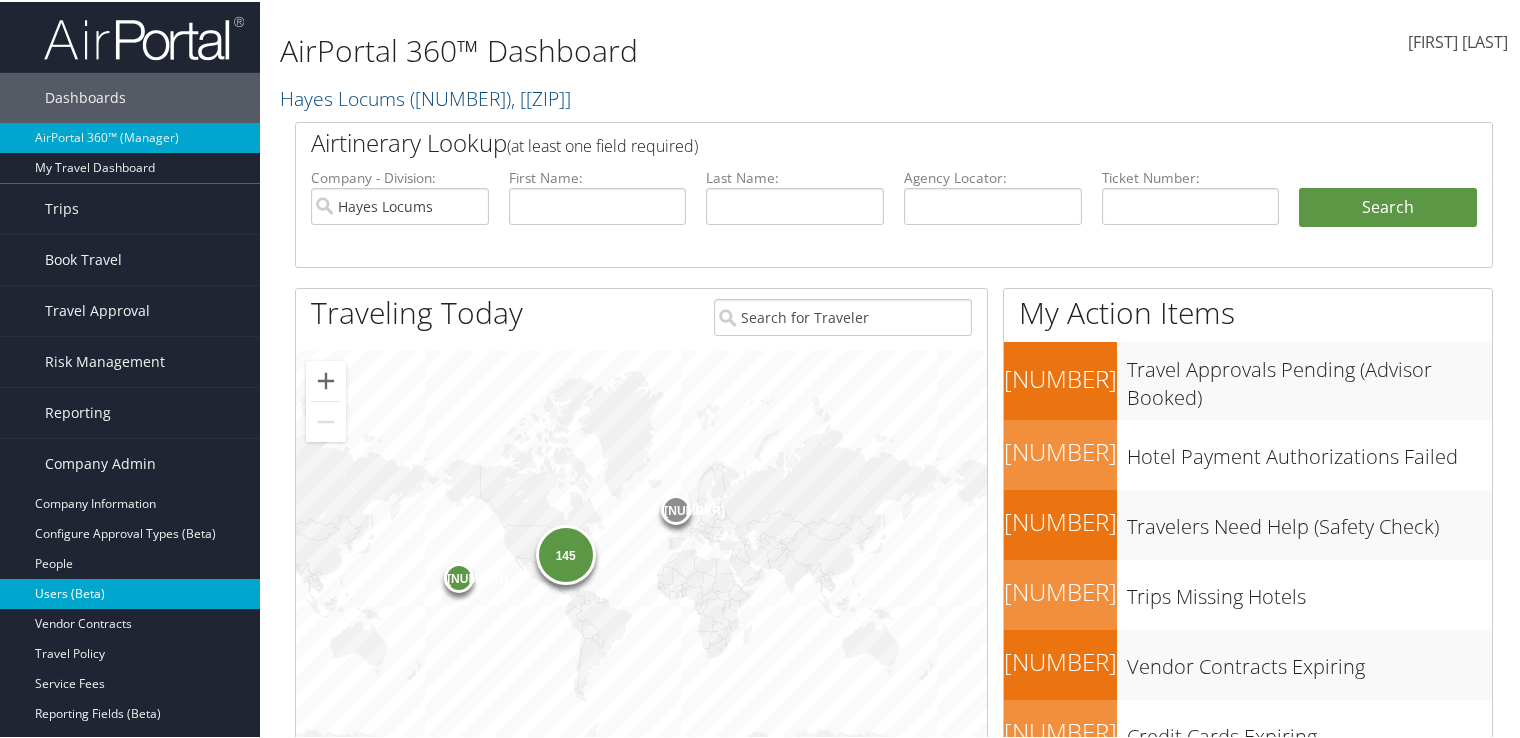 click on "Users (Beta)" at bounding box center (130, 592) 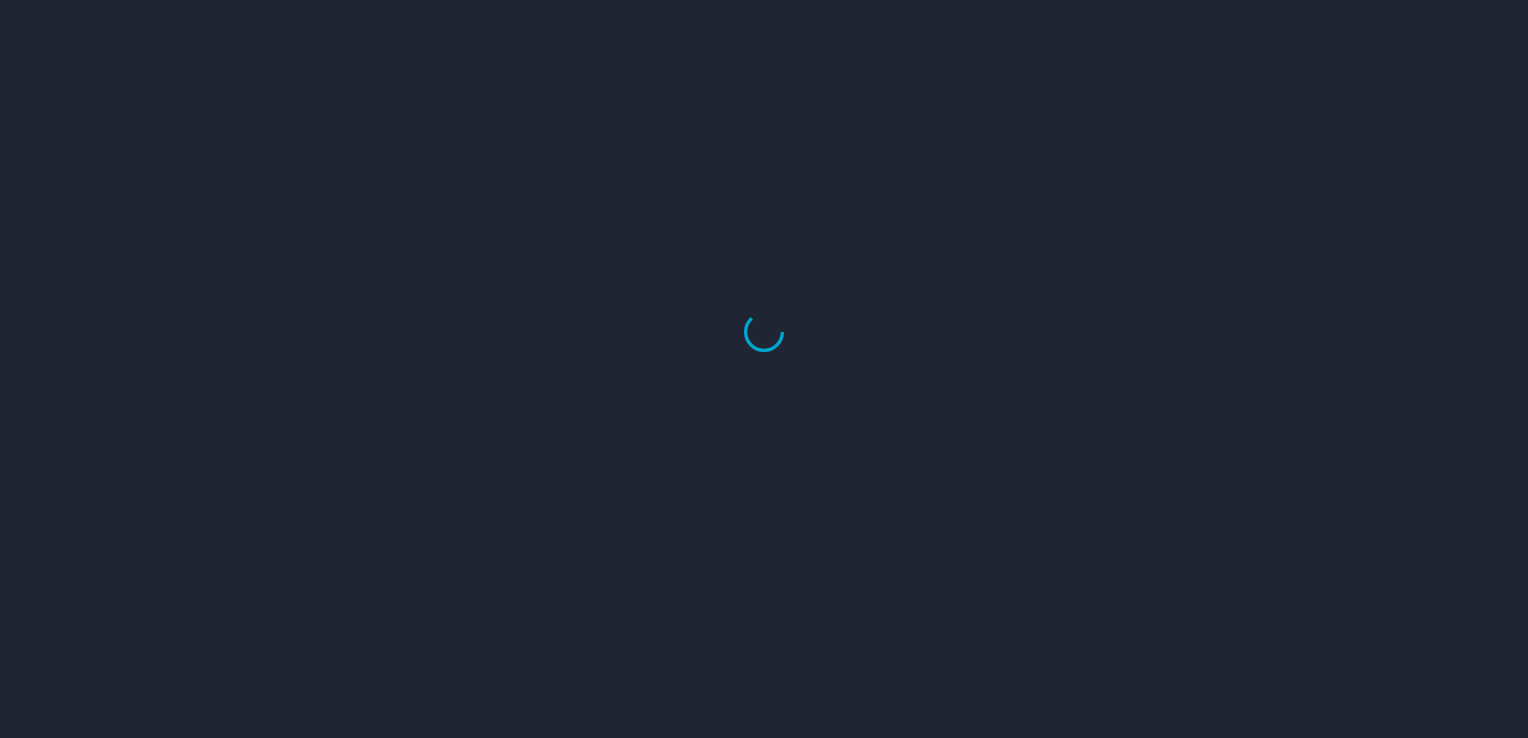scroll, scrollTop: 0, scrollLeft: 0, axis: both 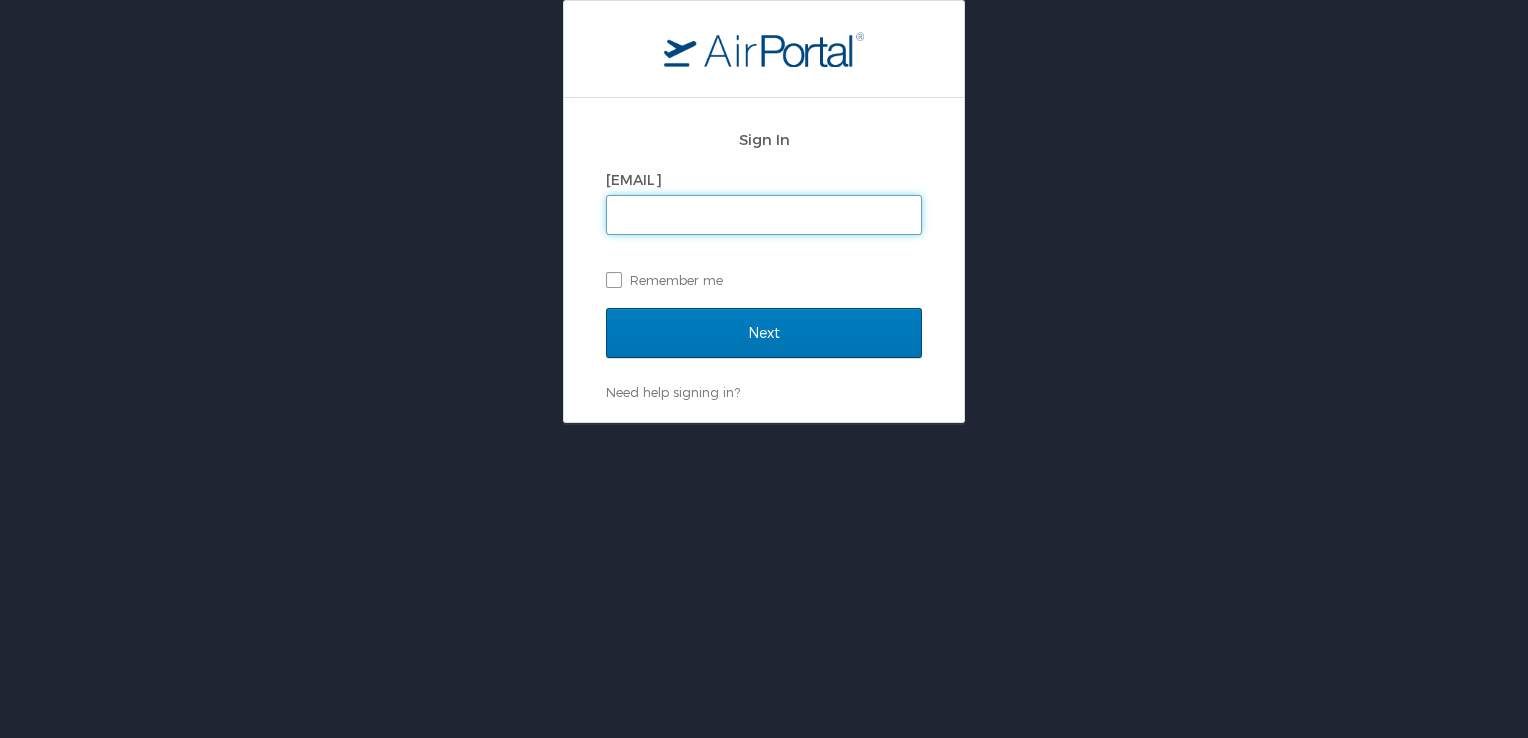 click on "Email Address" at bounding box center [764, 215] 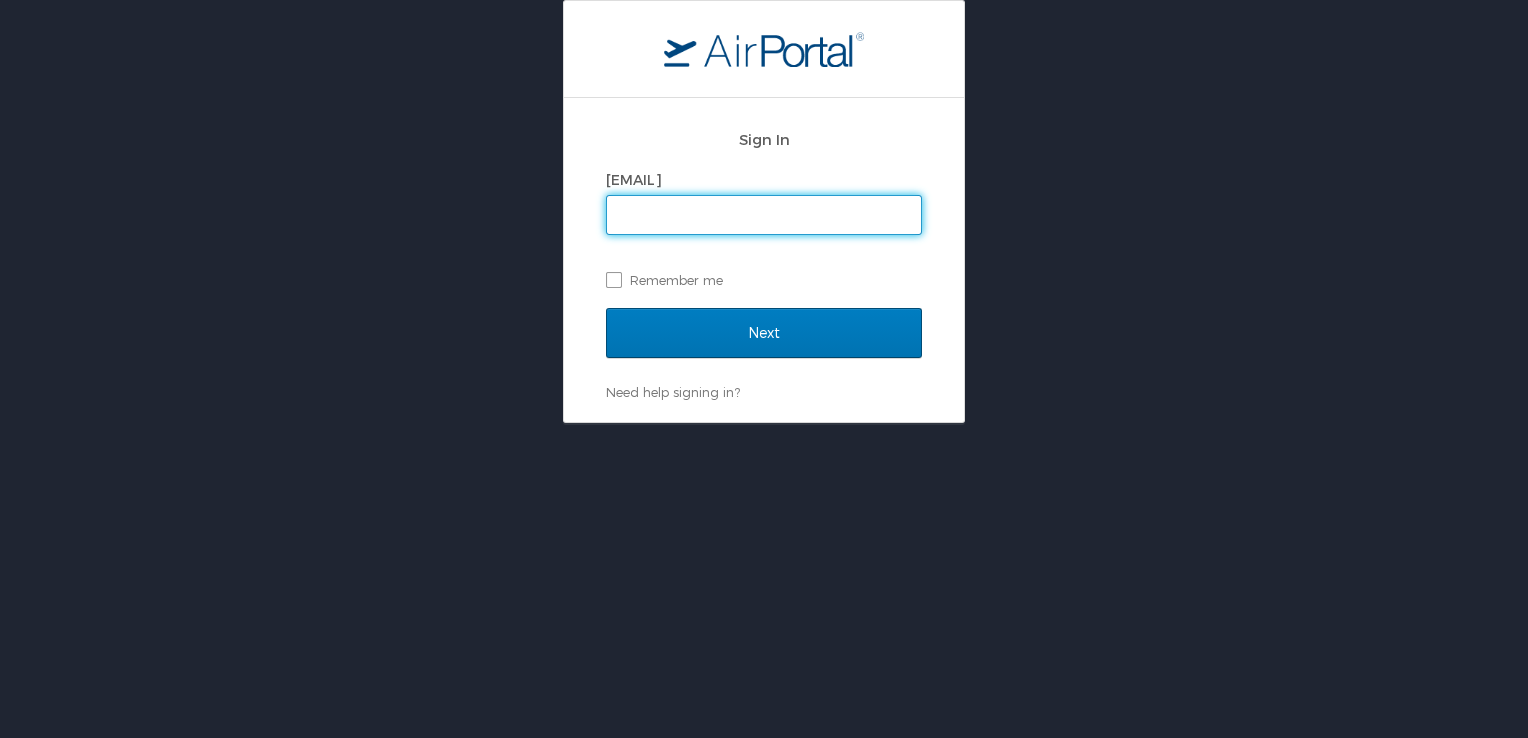 type on "samantha.yacobucci@hayeslocums.com" 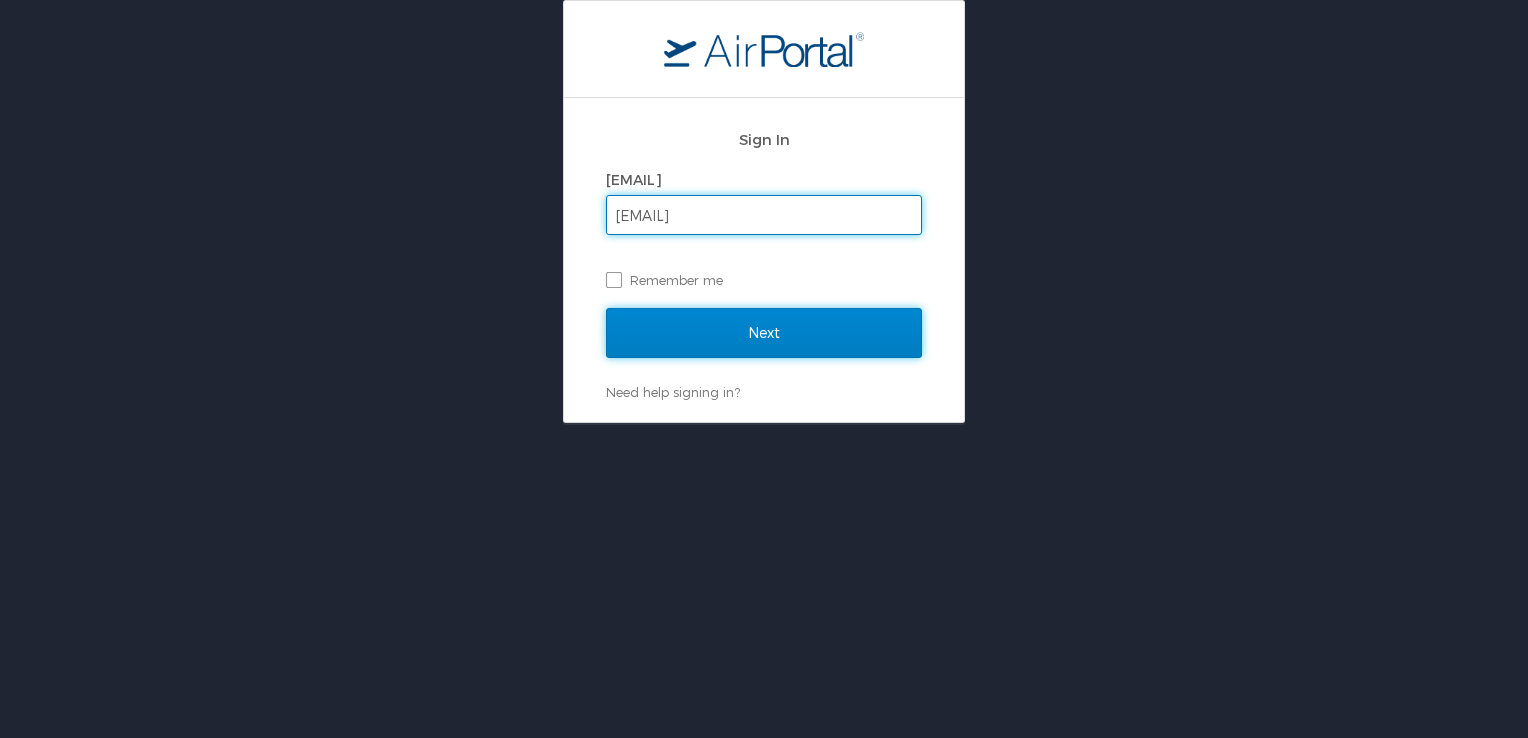 click on "Next" at bounding box center [764, 333] 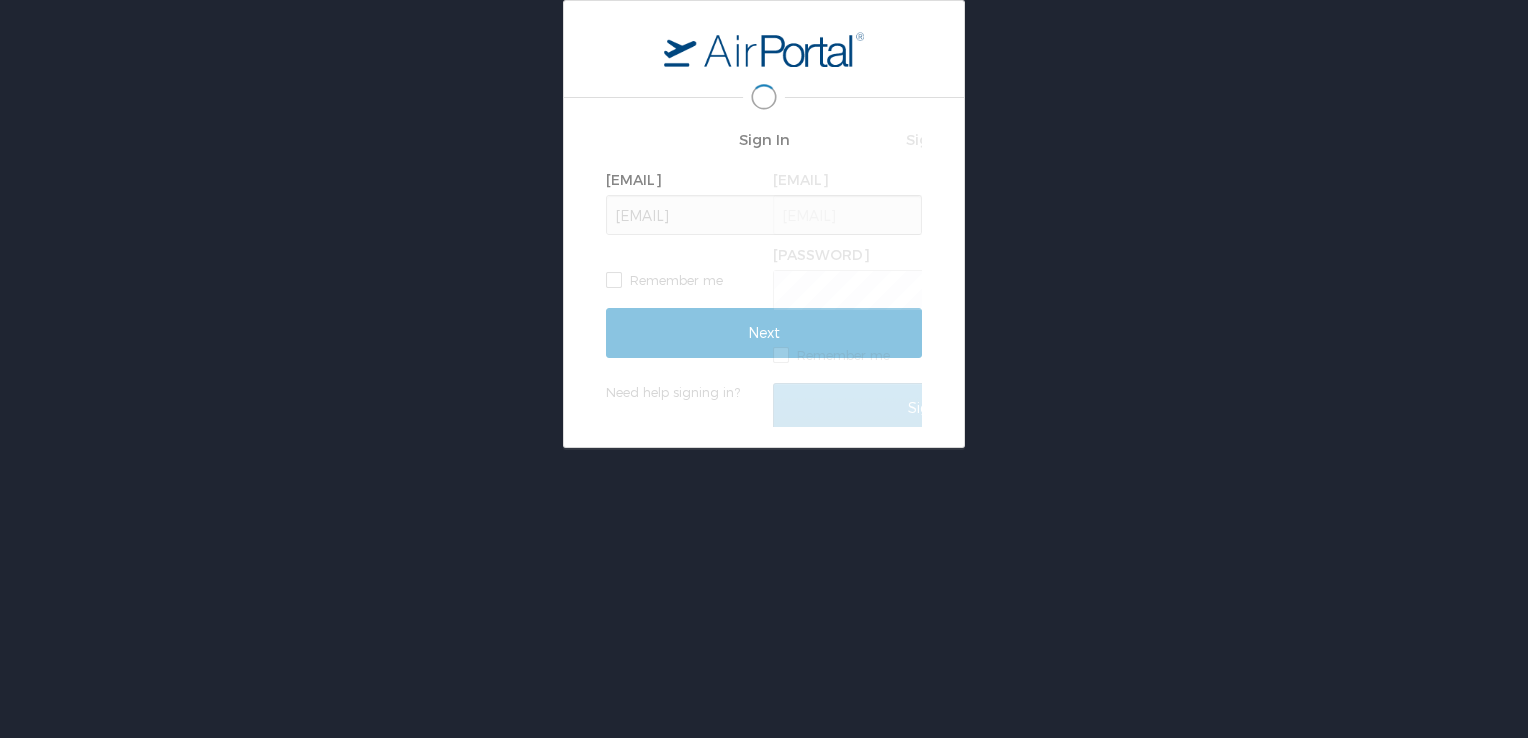 scroll, scrollTop: 0, scrollLeft: 0, axis: both 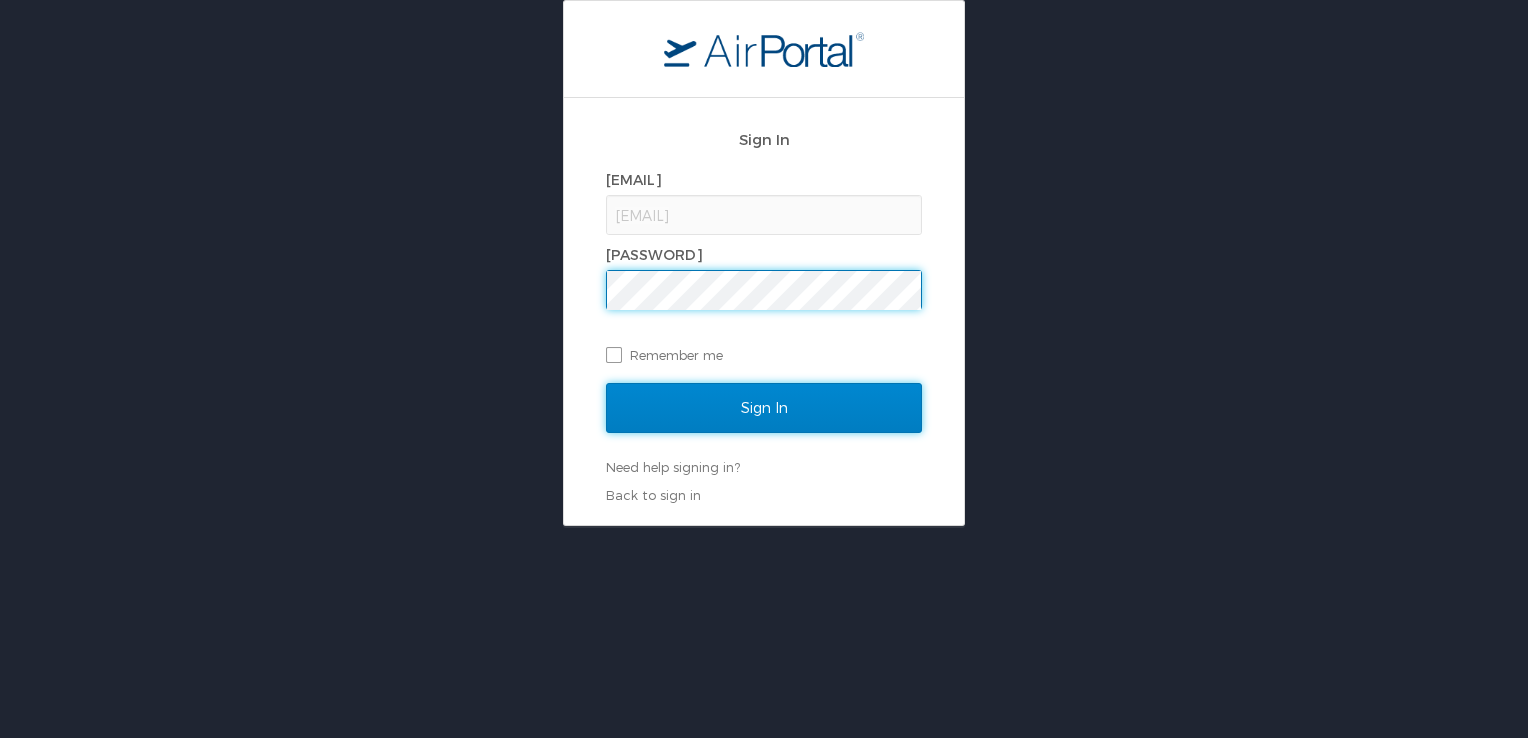 click on "Sign In" at bounding box center [764, 408] 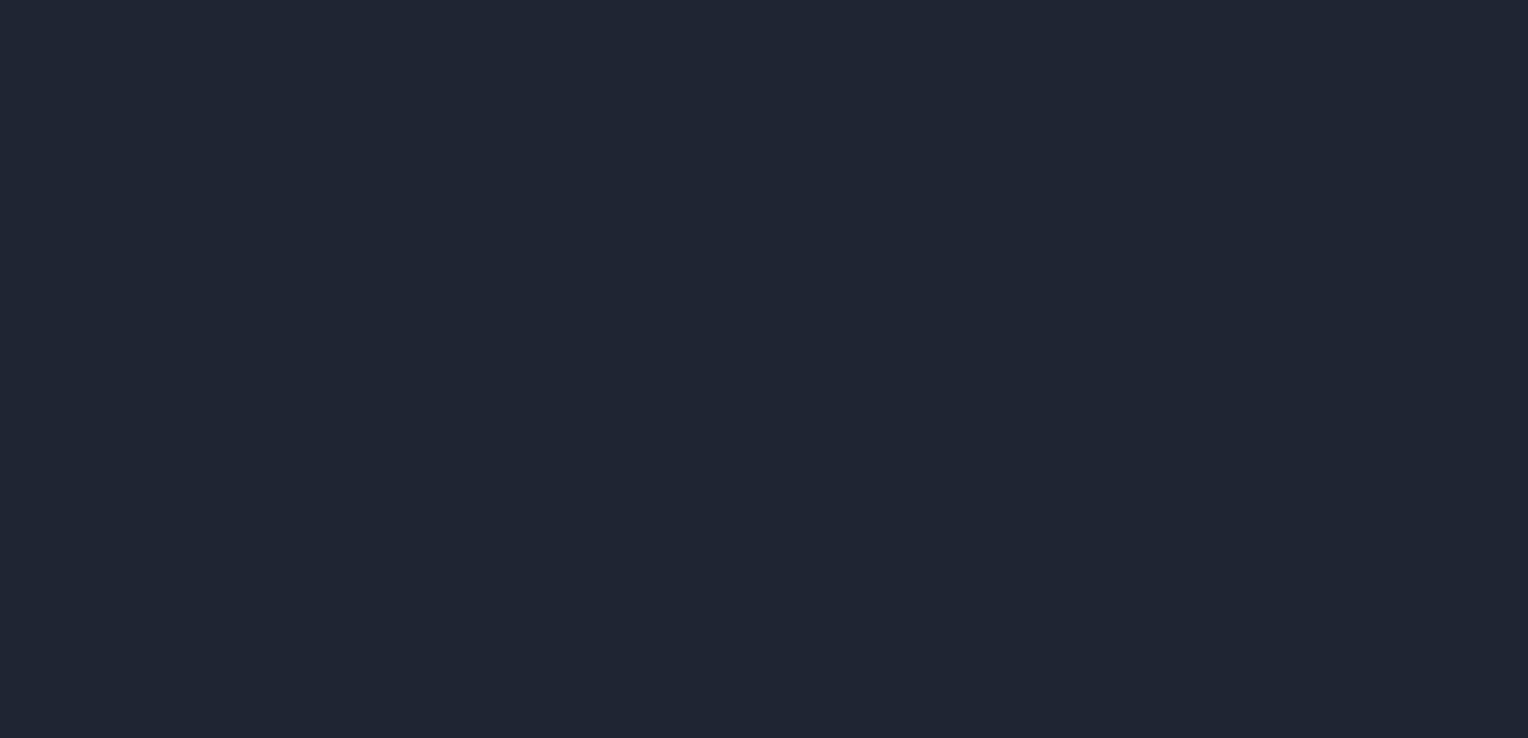 scroll, scrollTop: 0, scrollLeft: 0, axis: both 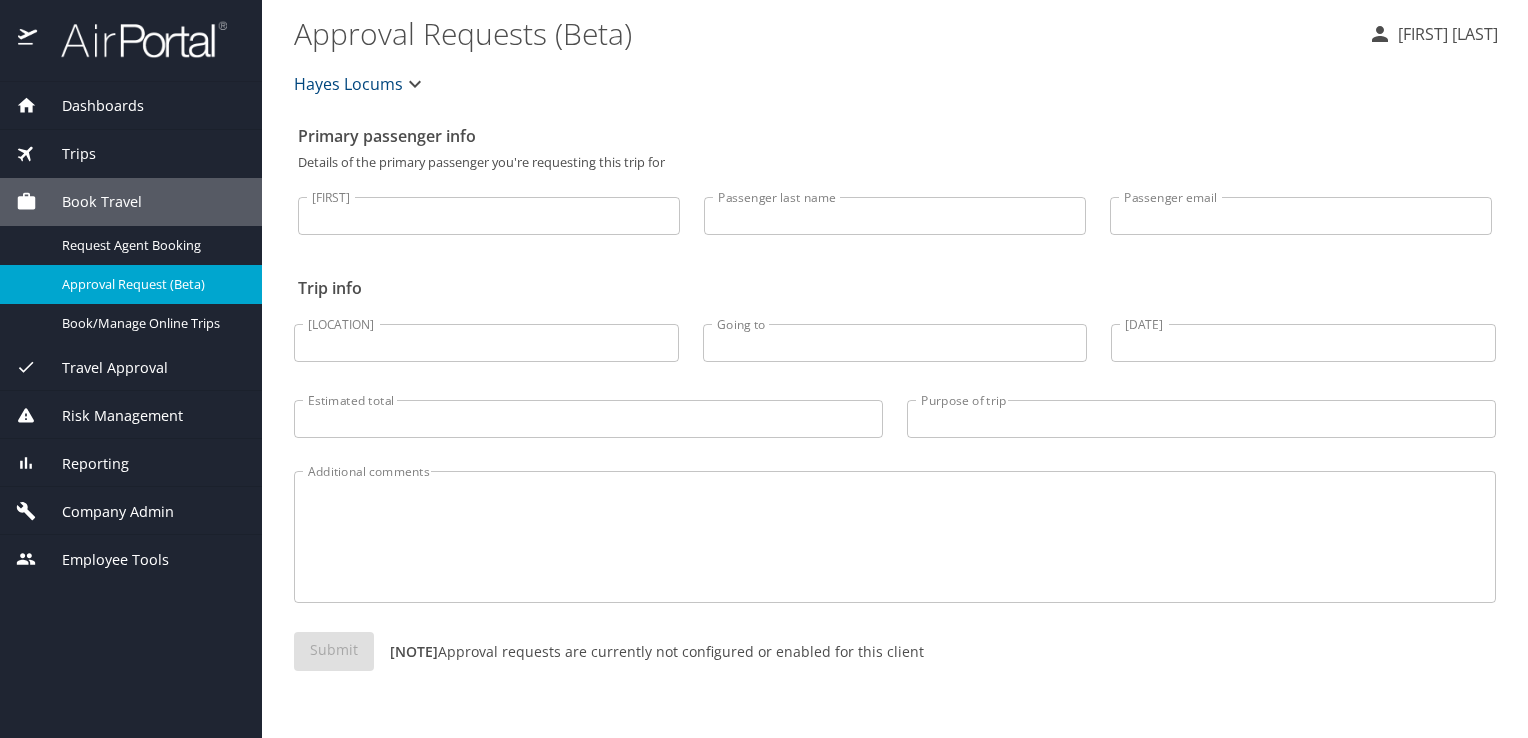 click on "Company Admin" at bounding box center (105, 512) 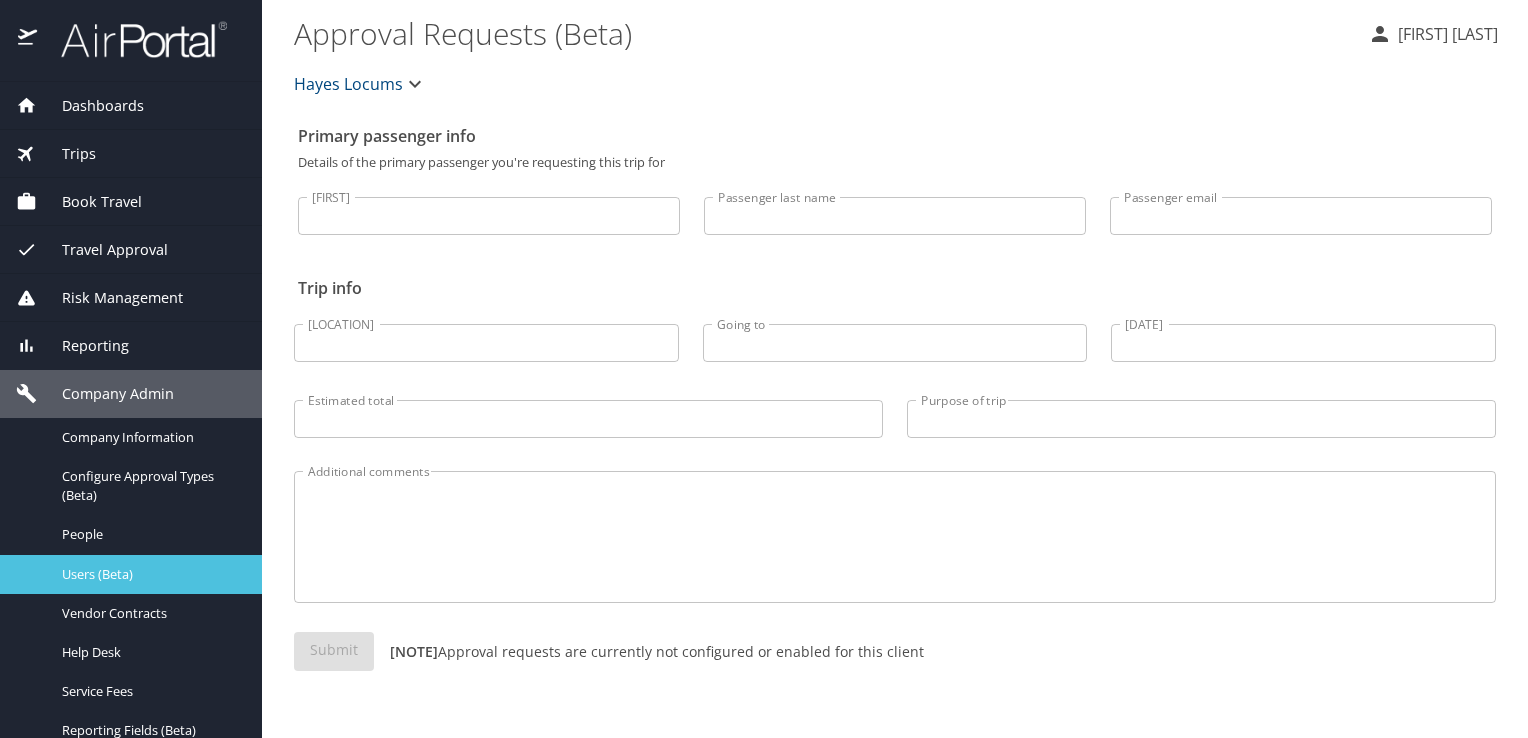 click on "Users (Beta)" at bounding box center (150, 574) 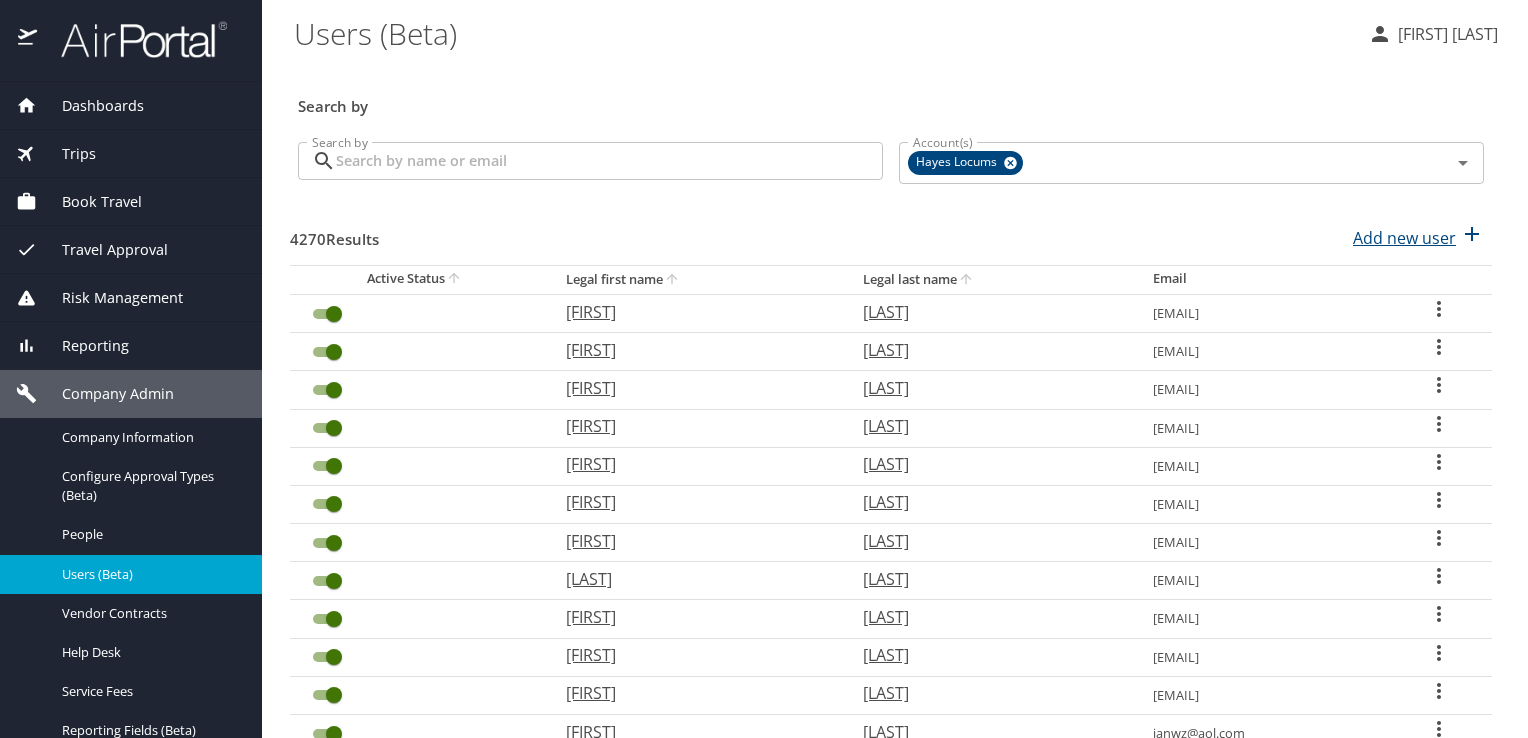click on "Add new user" at bounding box center [1404, 238] 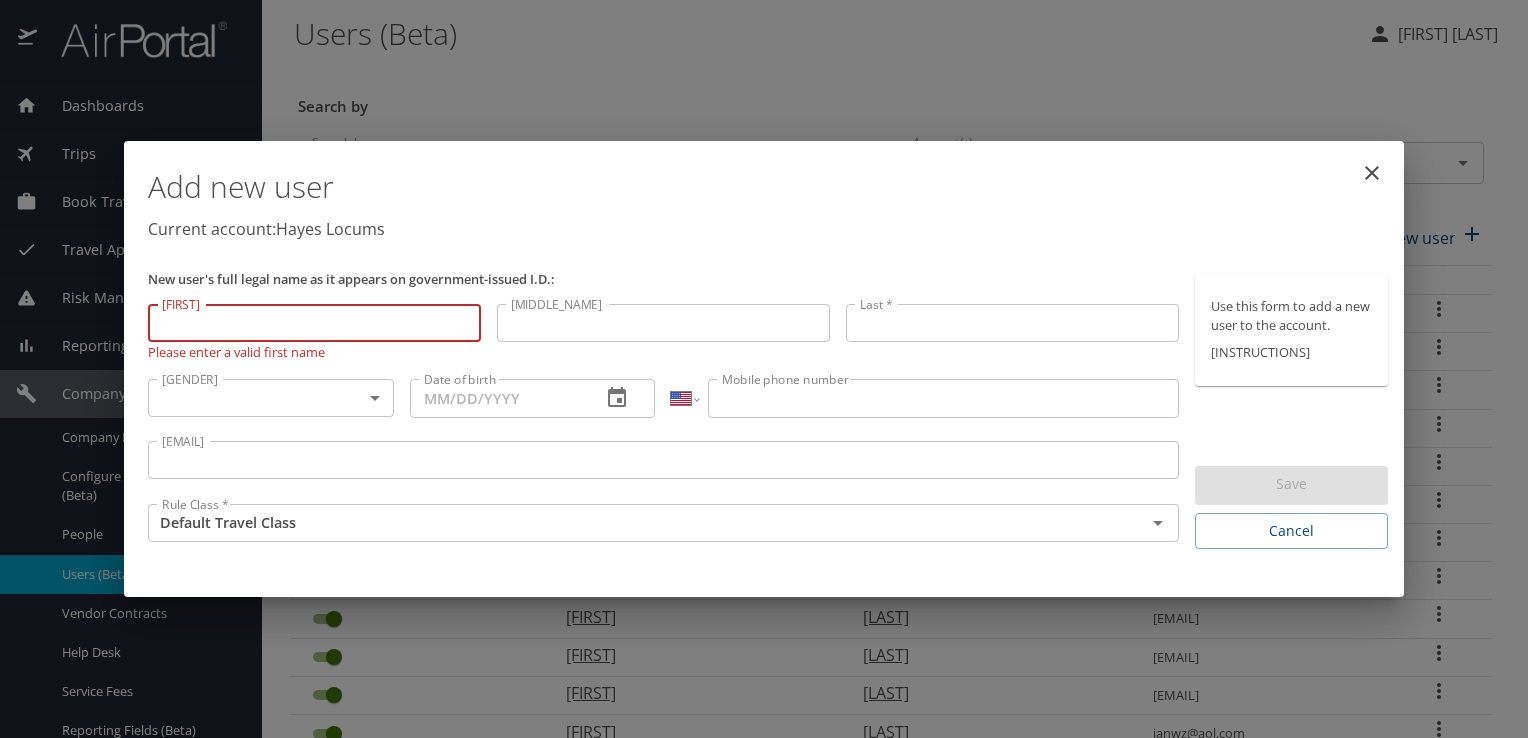 click on "[FIRST]" at bounding box center [314, 323] 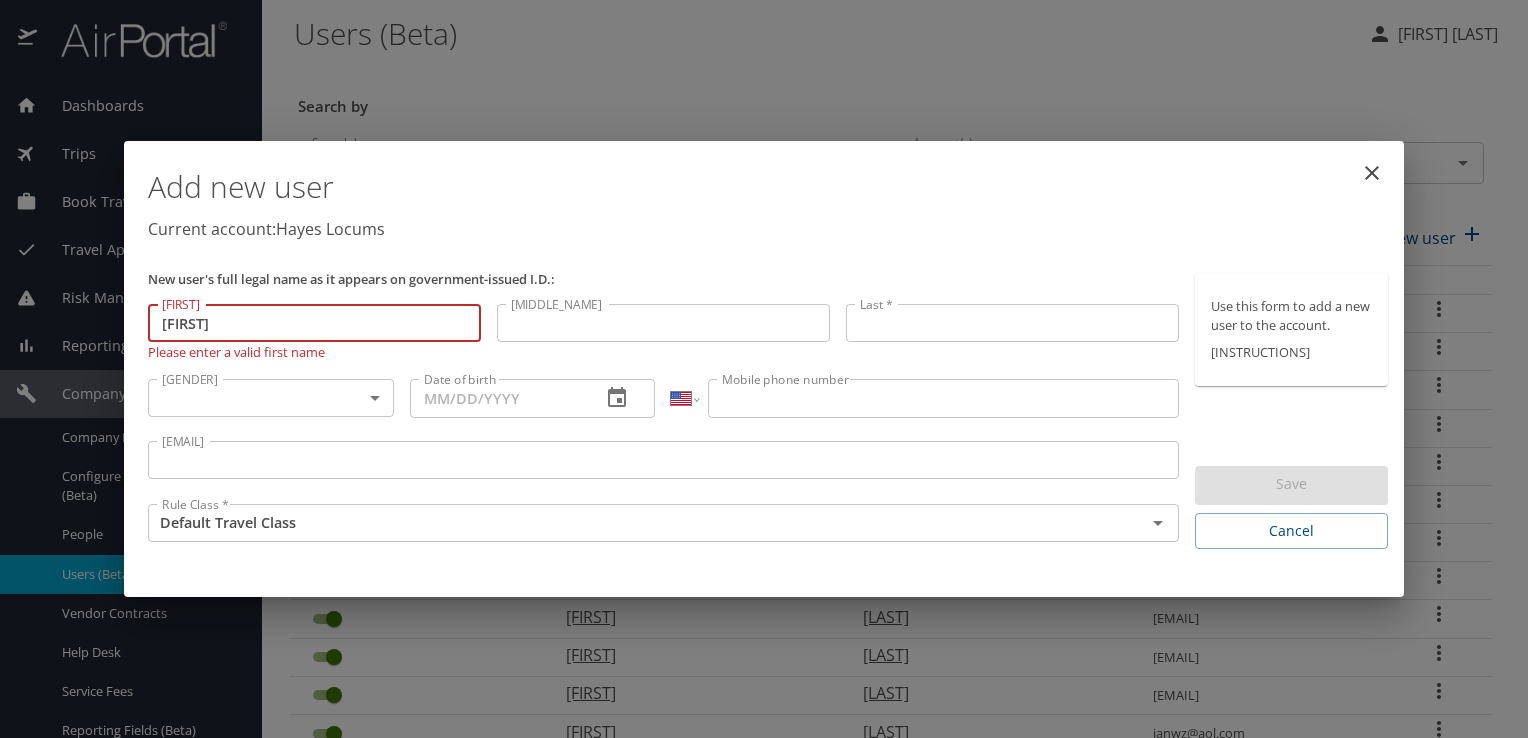 type on "[FIRST]" 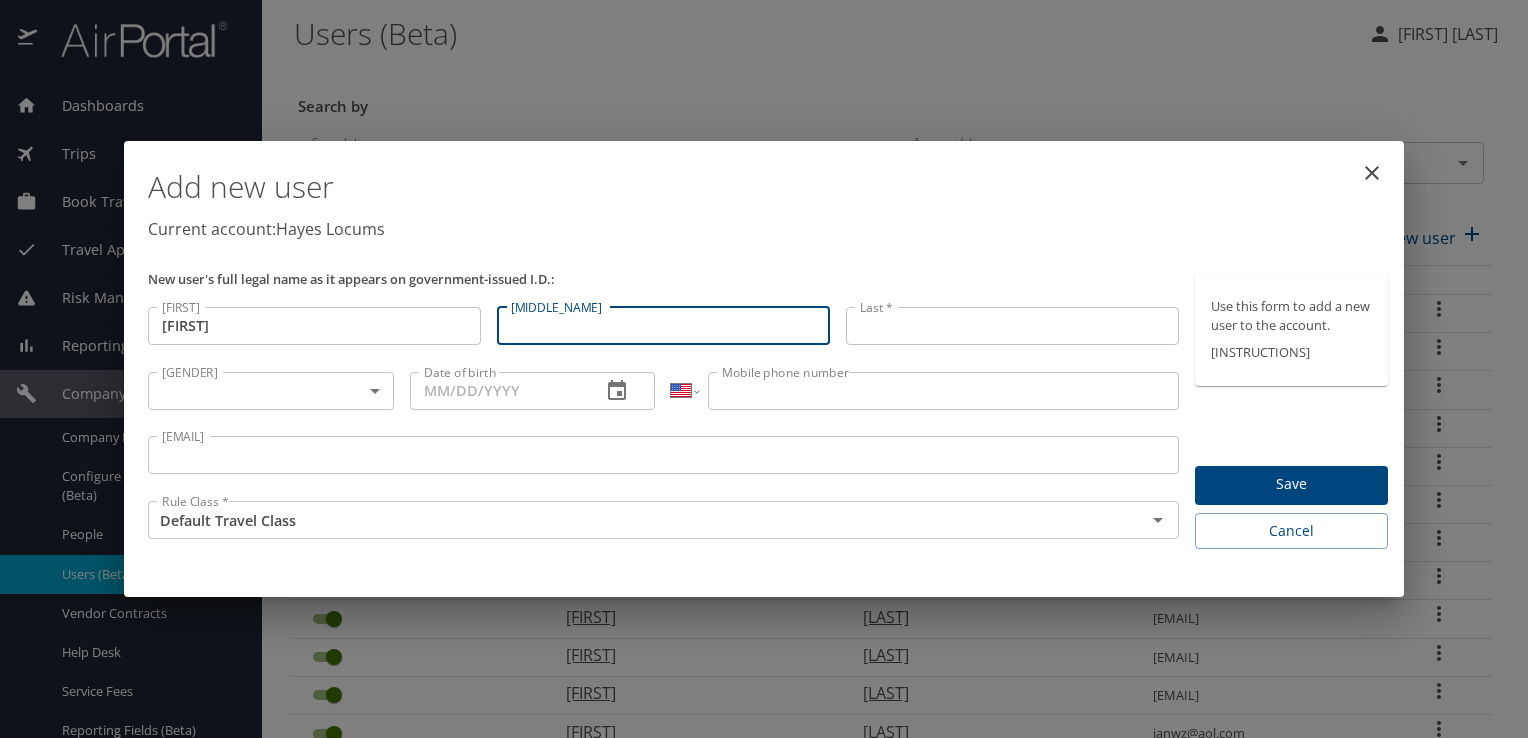 click on "[MIDDLE_NAME]" at bounding box center (663, 326) 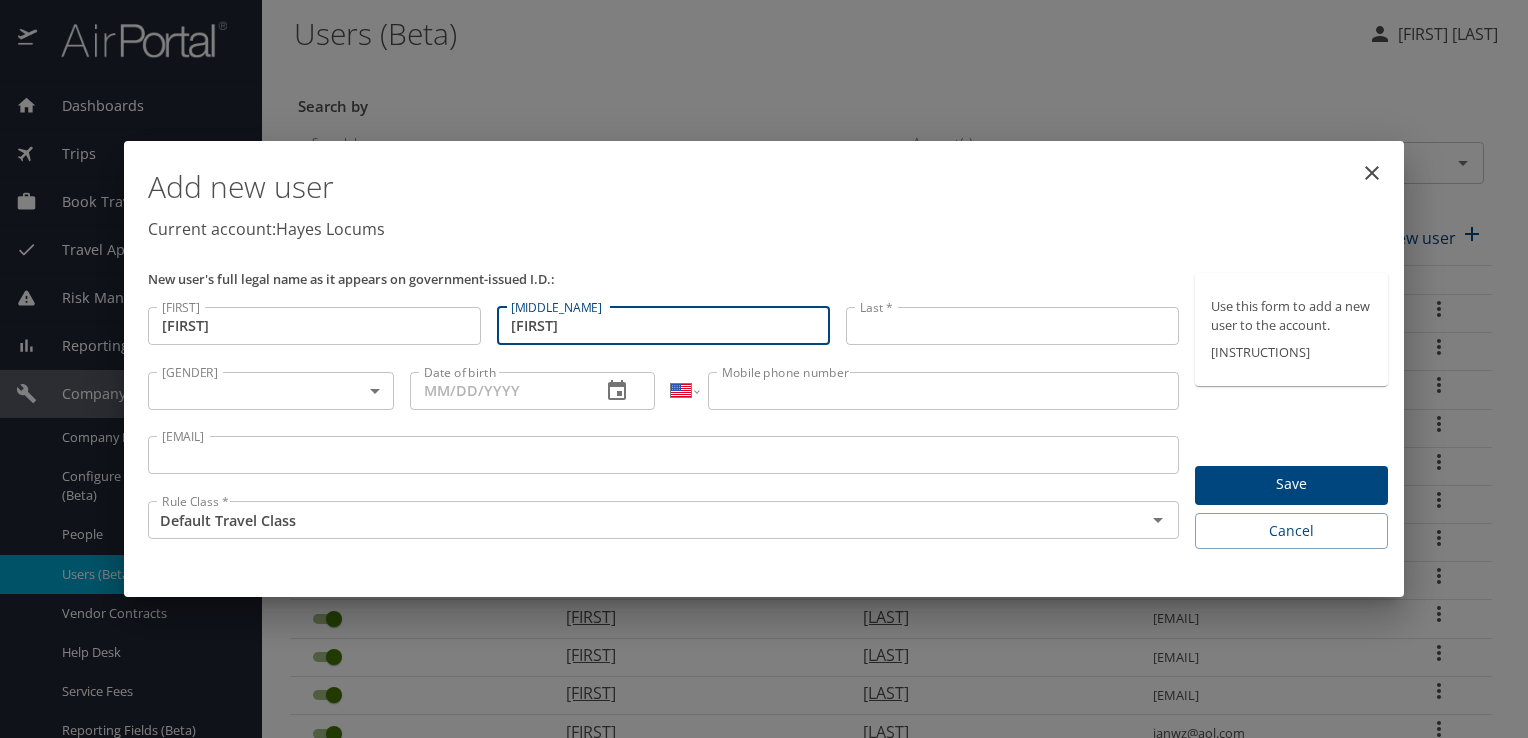 type on "[FIRST]" 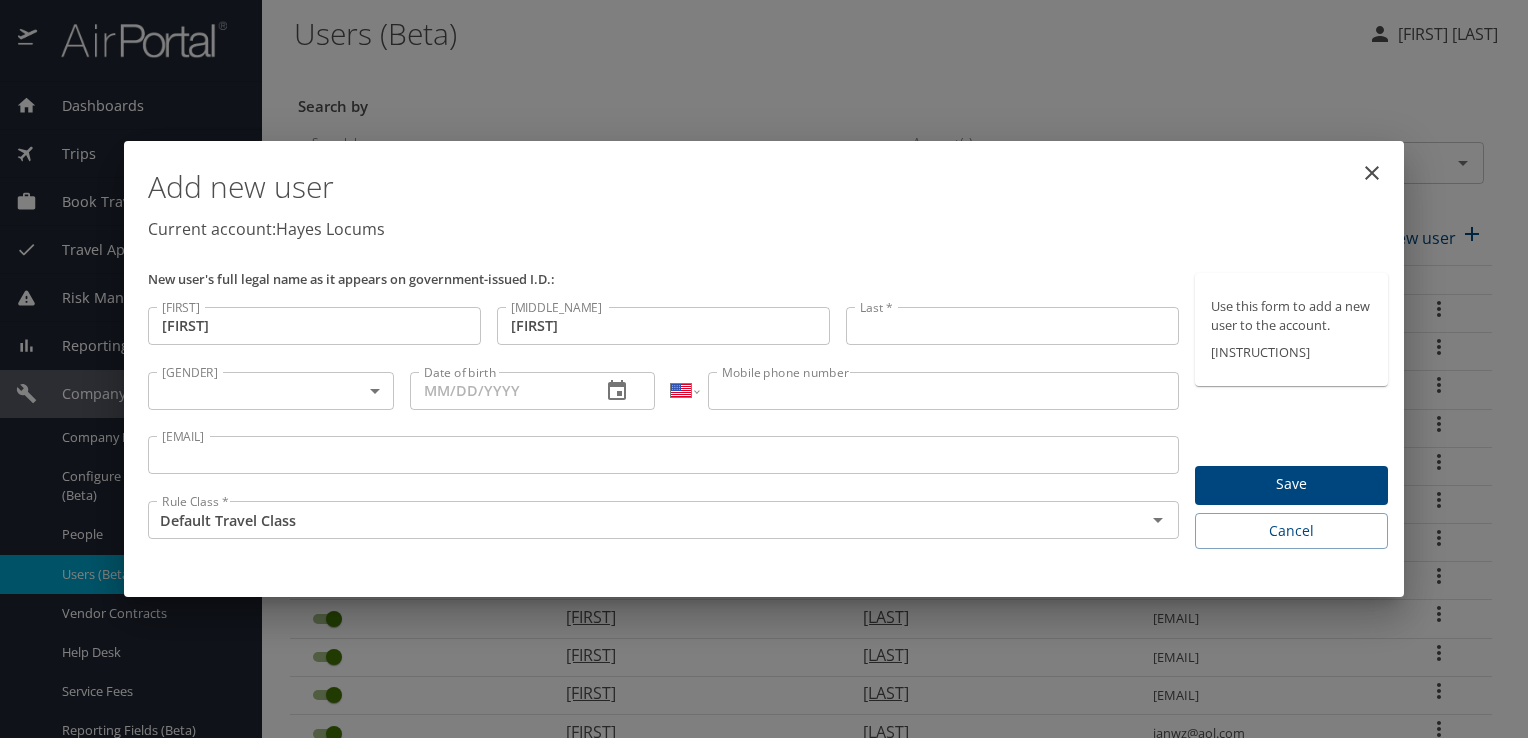 click on "Last *" at bounding box center (1012, 326) 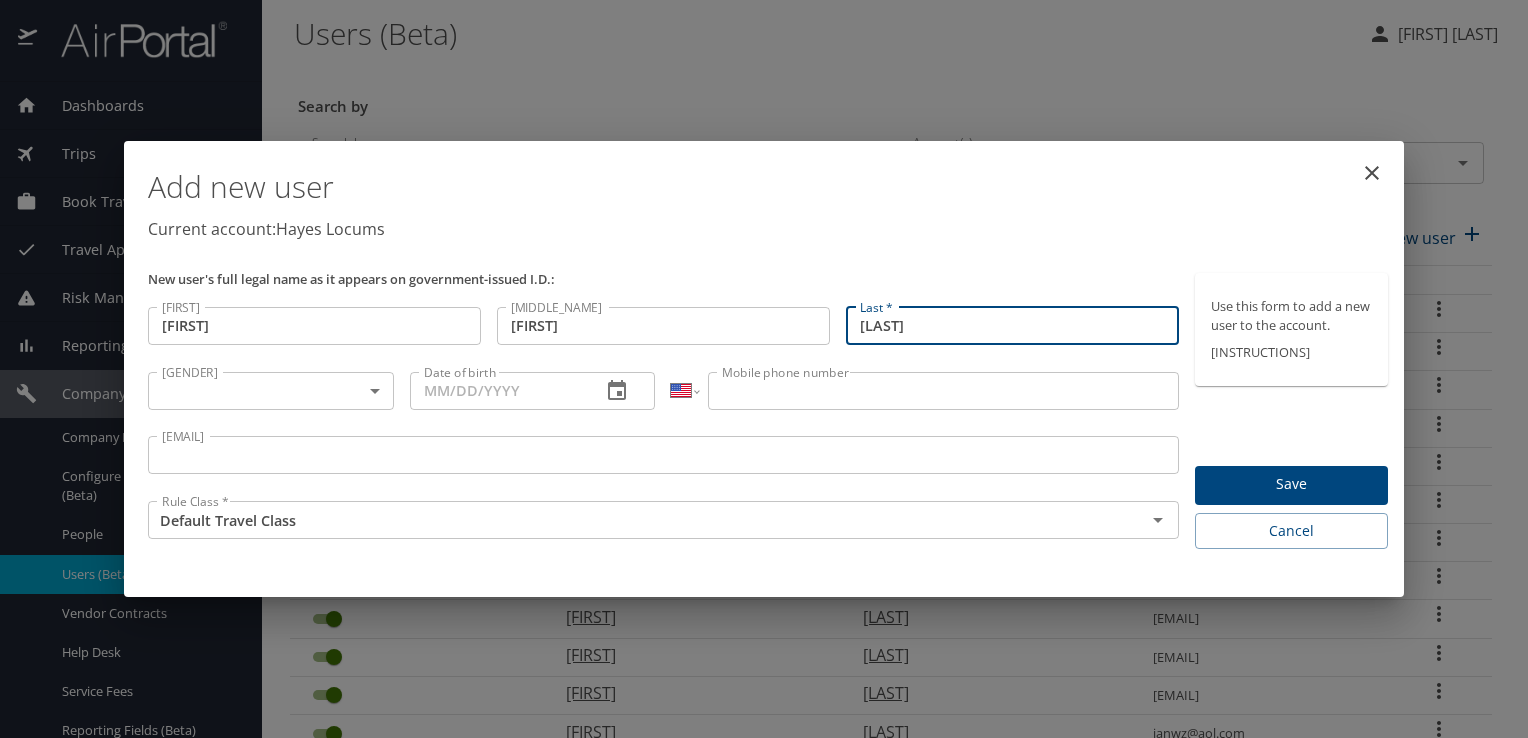 type on "[LAST]" 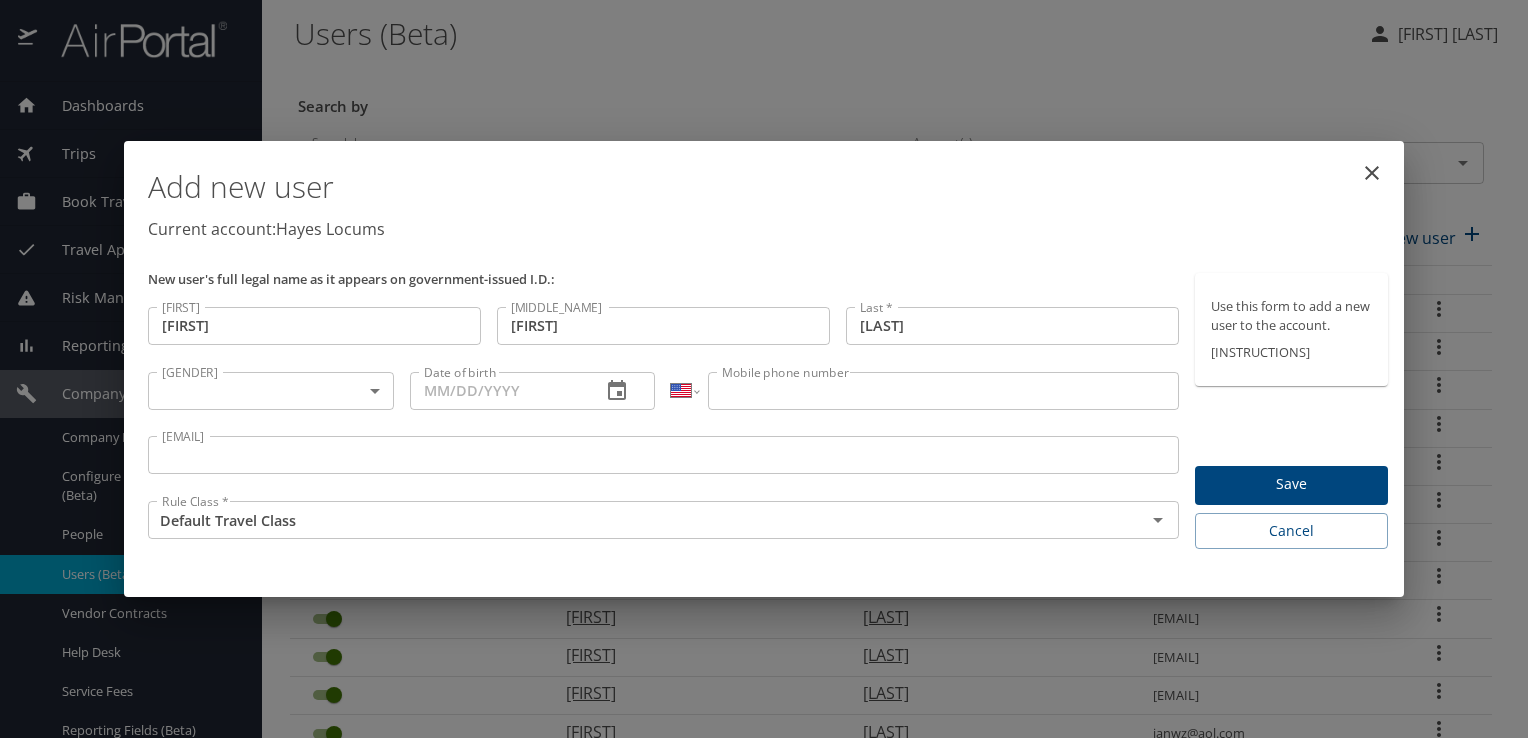 click on "Date of birth" at bounding box center [498, 391] 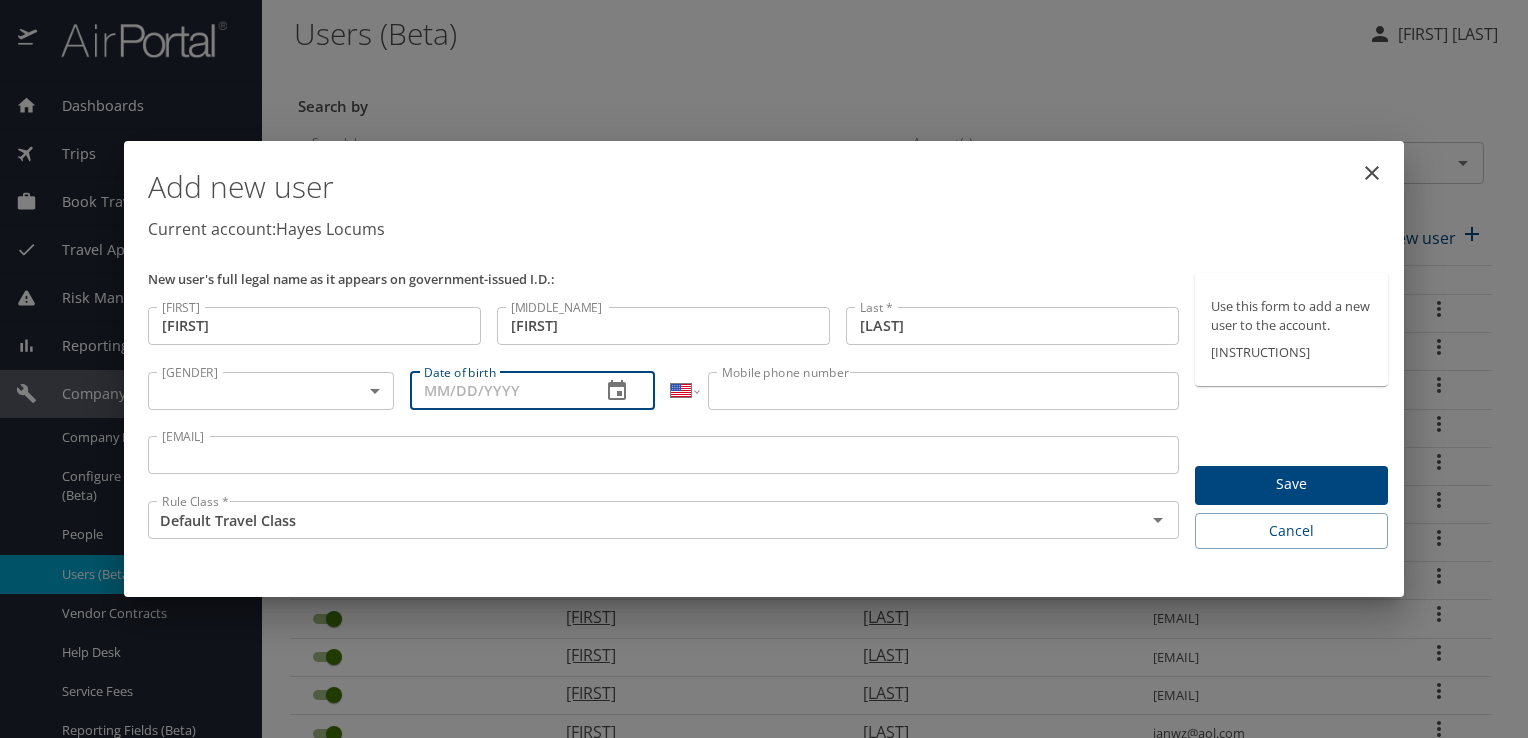 paste on "[DATE]" 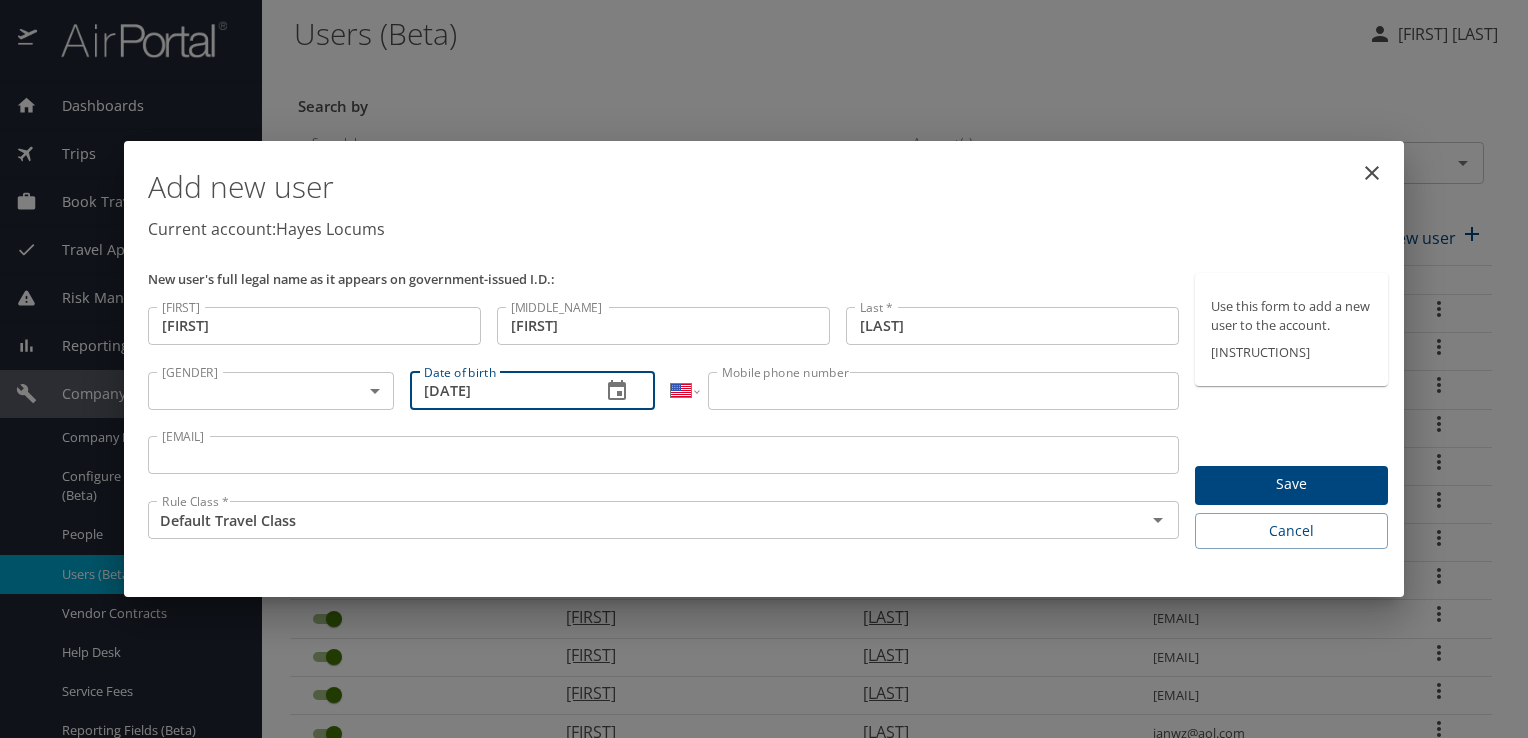 type on "[DATE]" 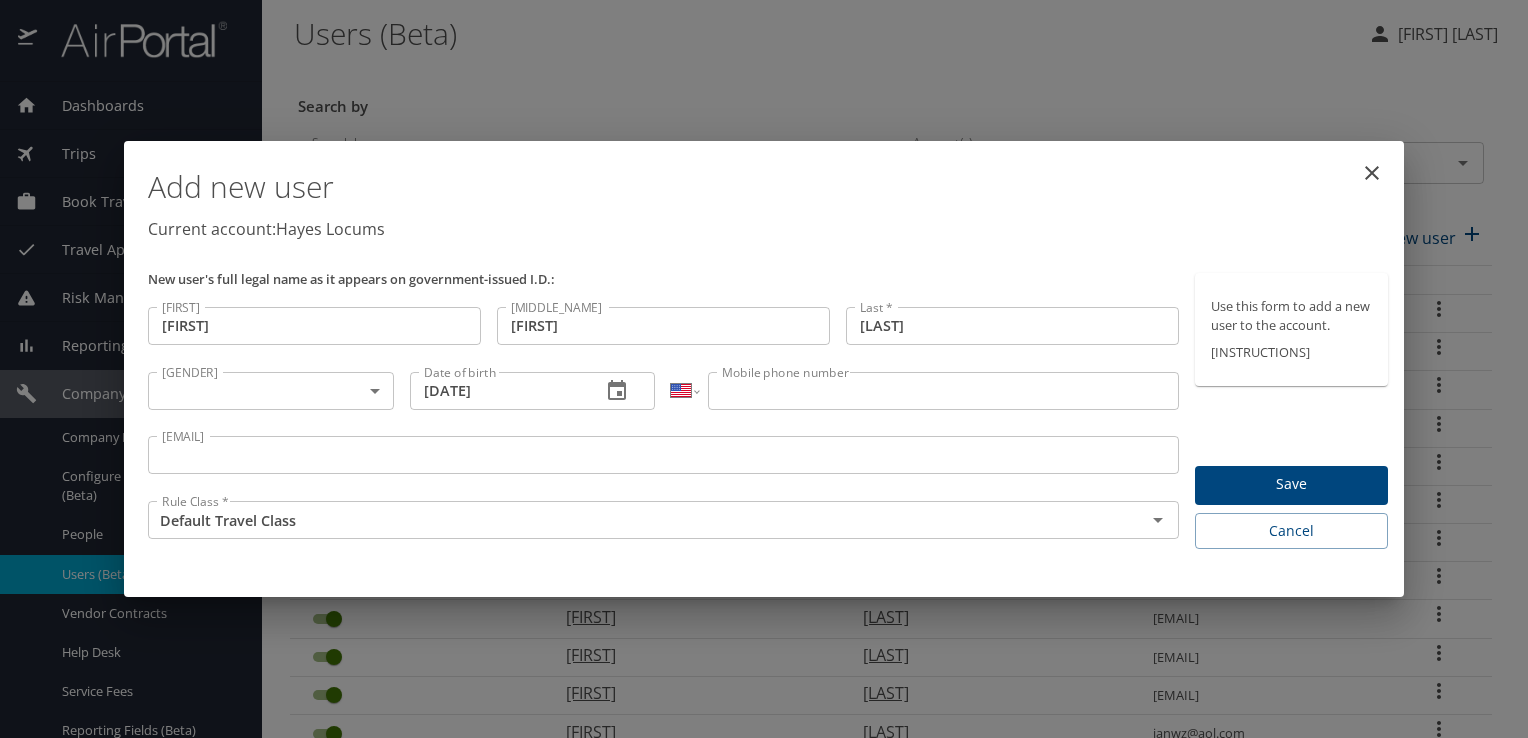 click on "Mobile phone number" at bounding box center (943, 391) 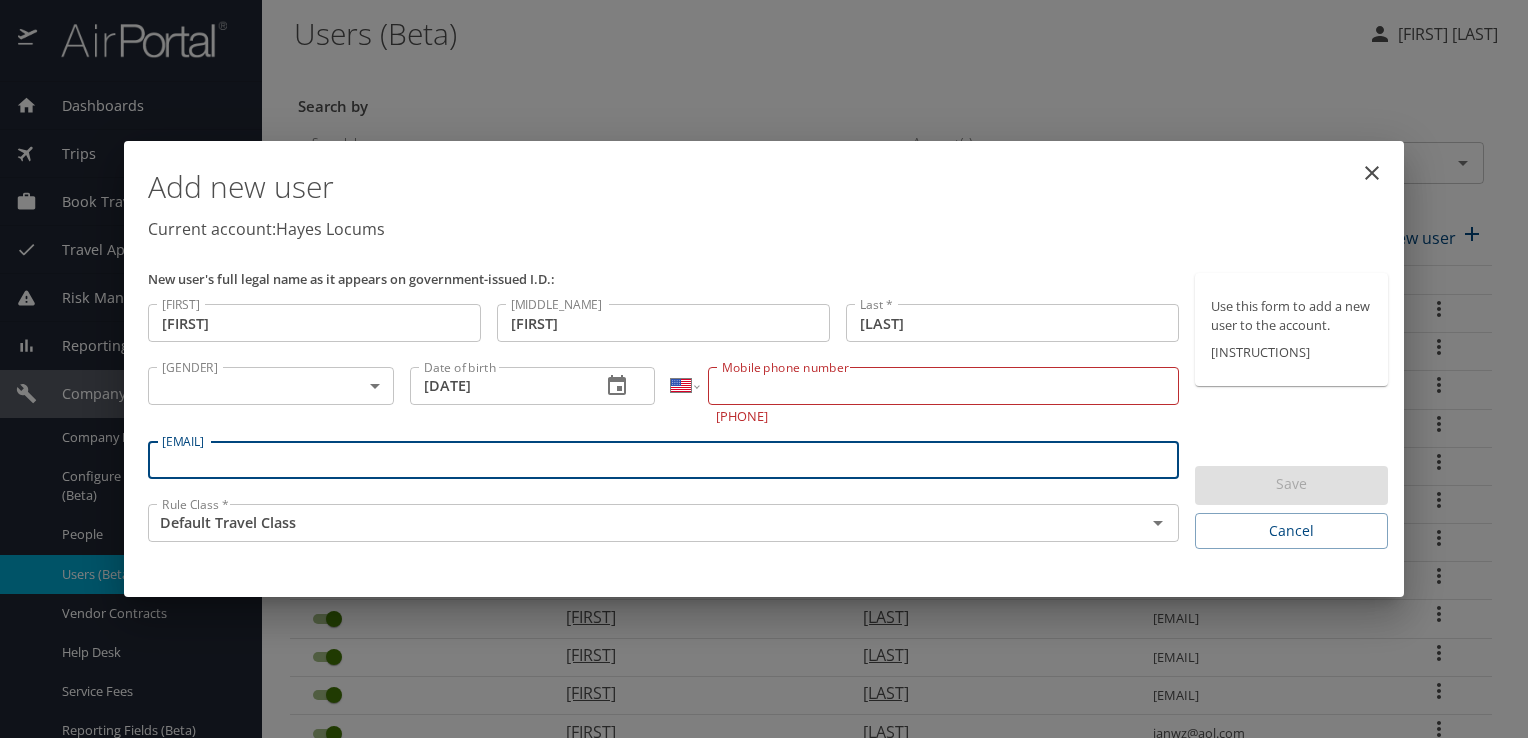 click on "[EMAIL]" at bounding box center (663, 460) 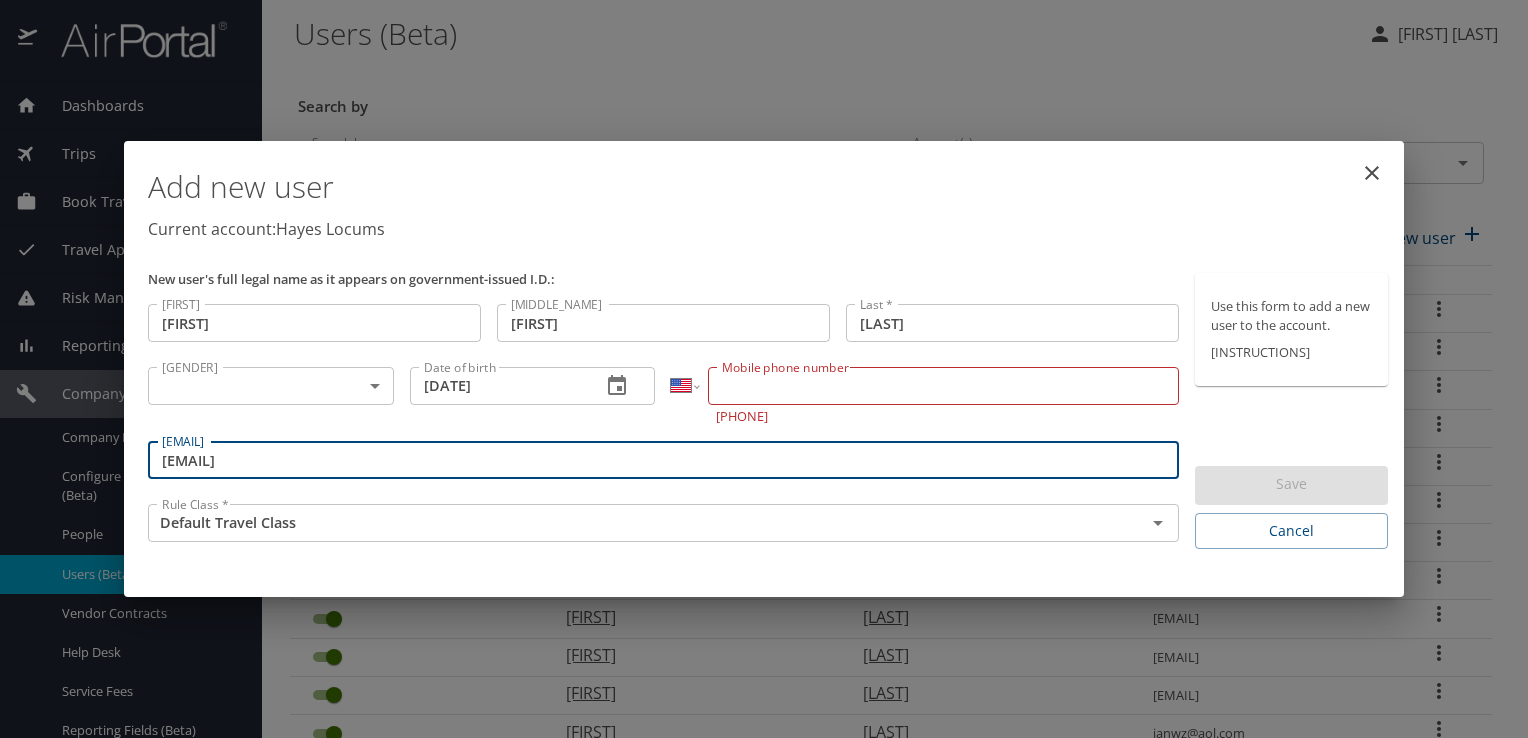 type on "[EMAIL]" 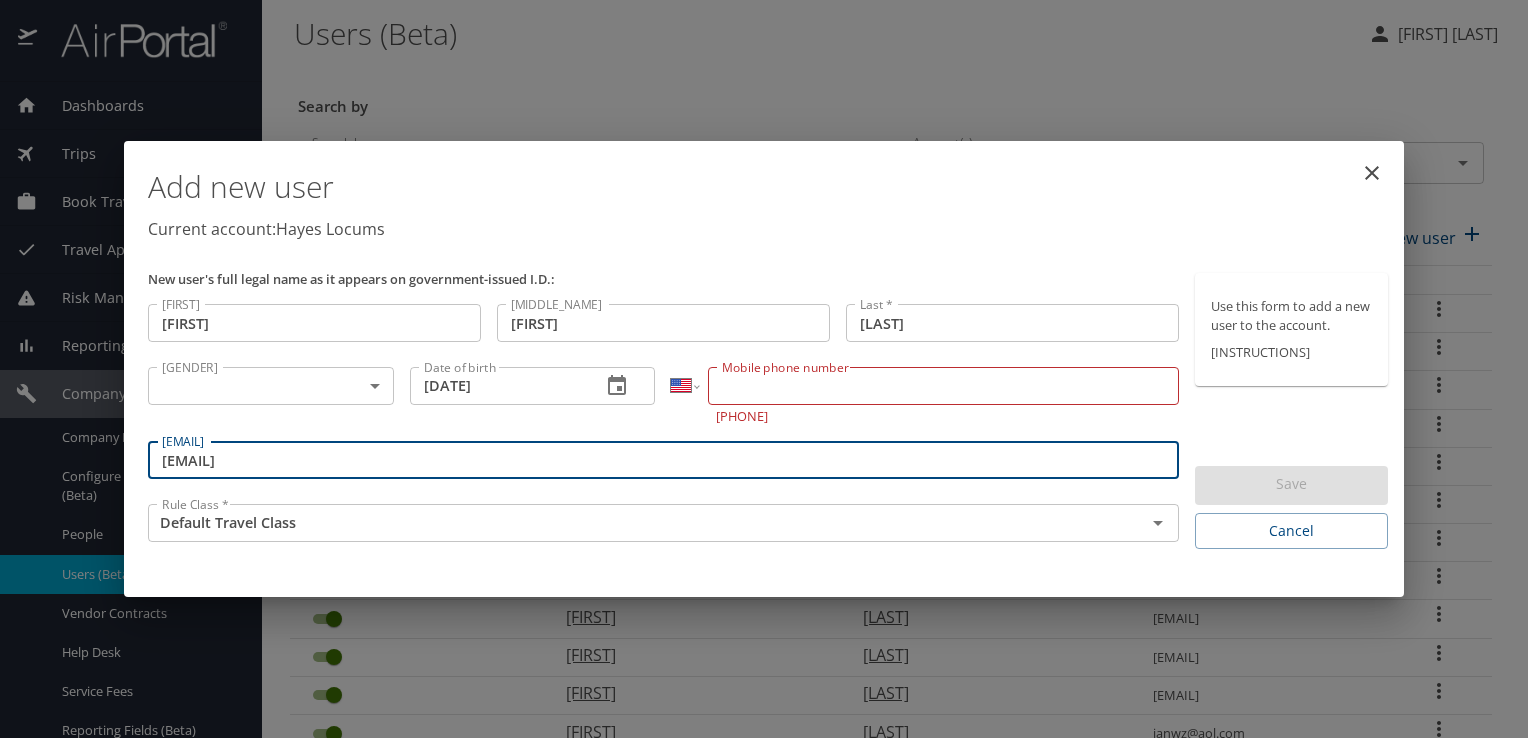click on "Mobile phone number" at bounding box center (943, 386) 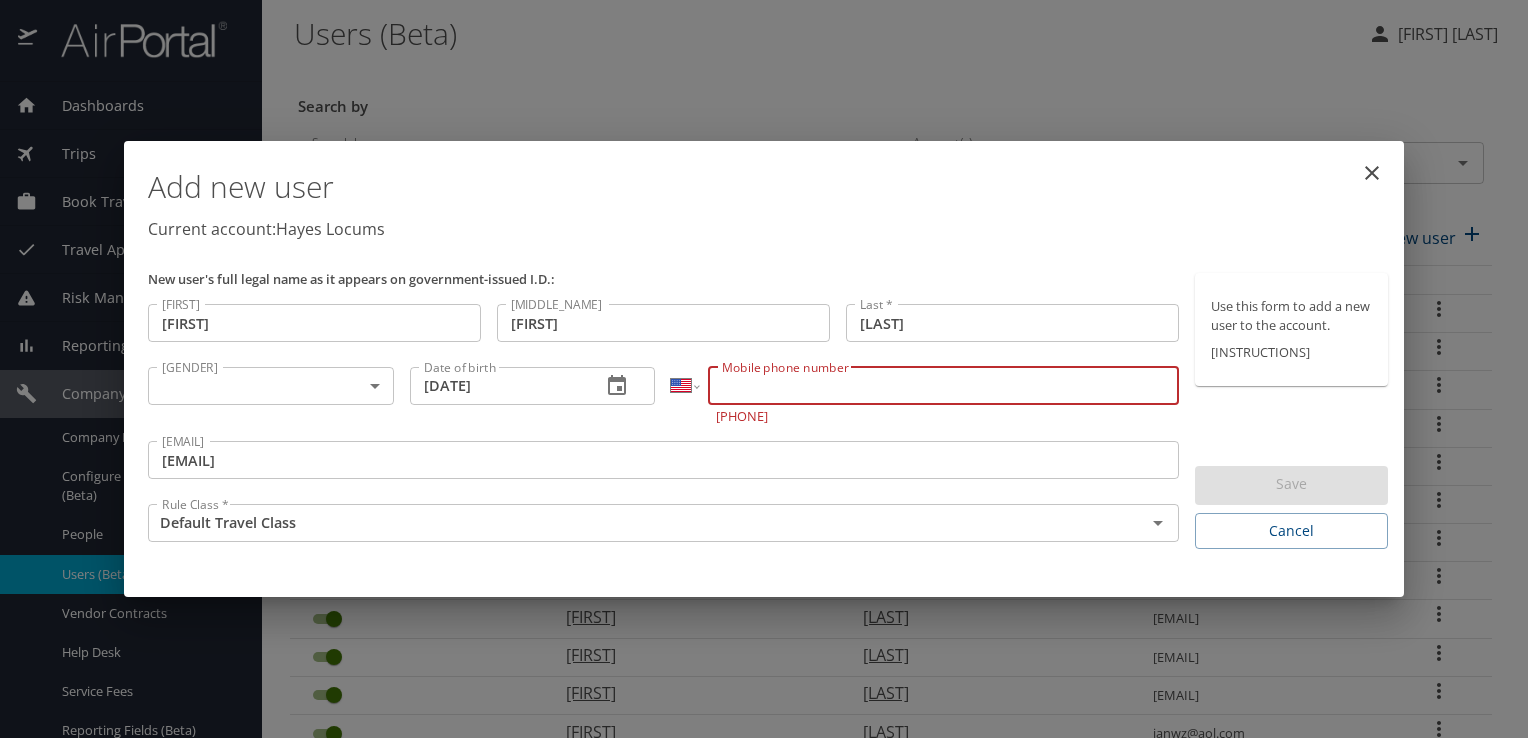 paste on "[PHONE]" 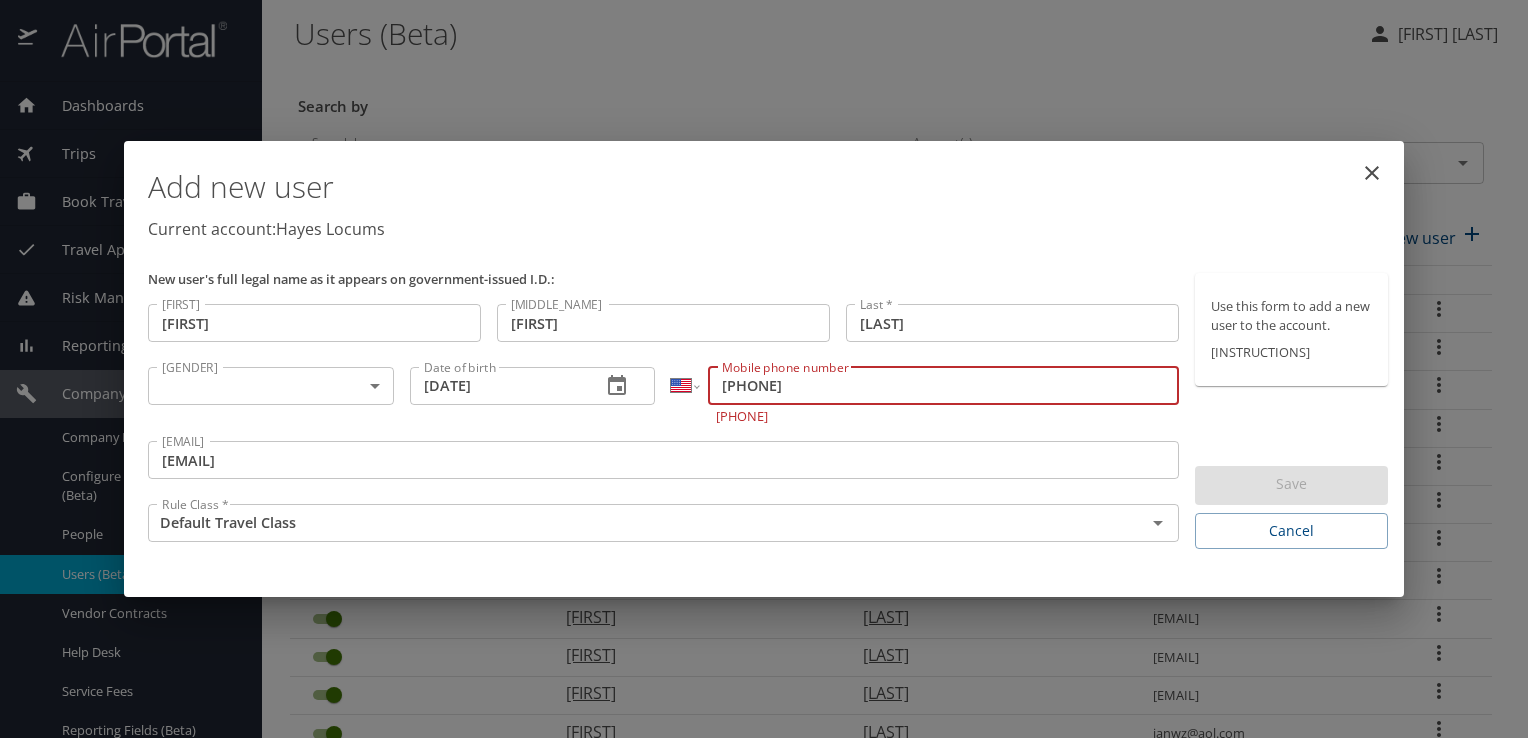 type on "[PHONE]" 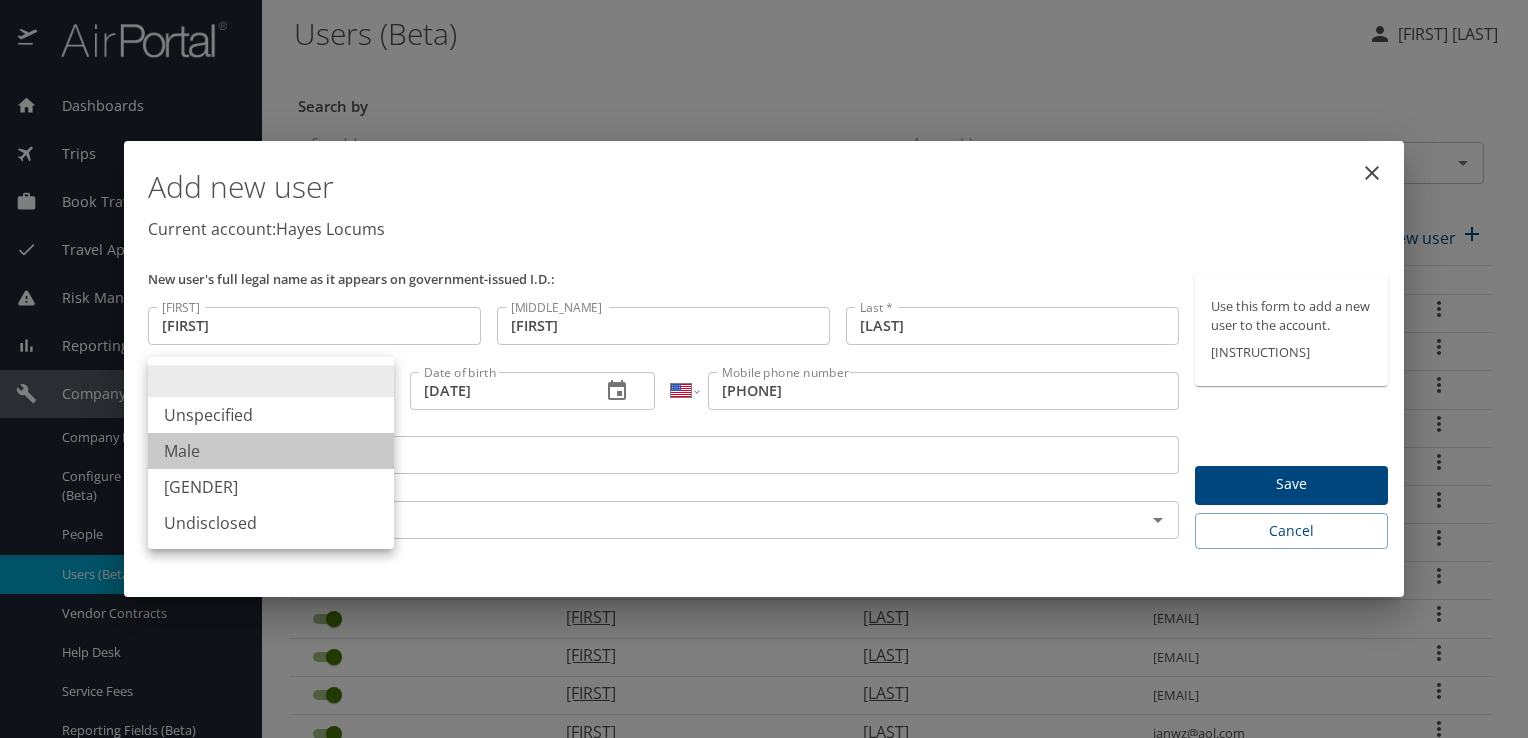 click on "Male" at bounding box center [271, 451] 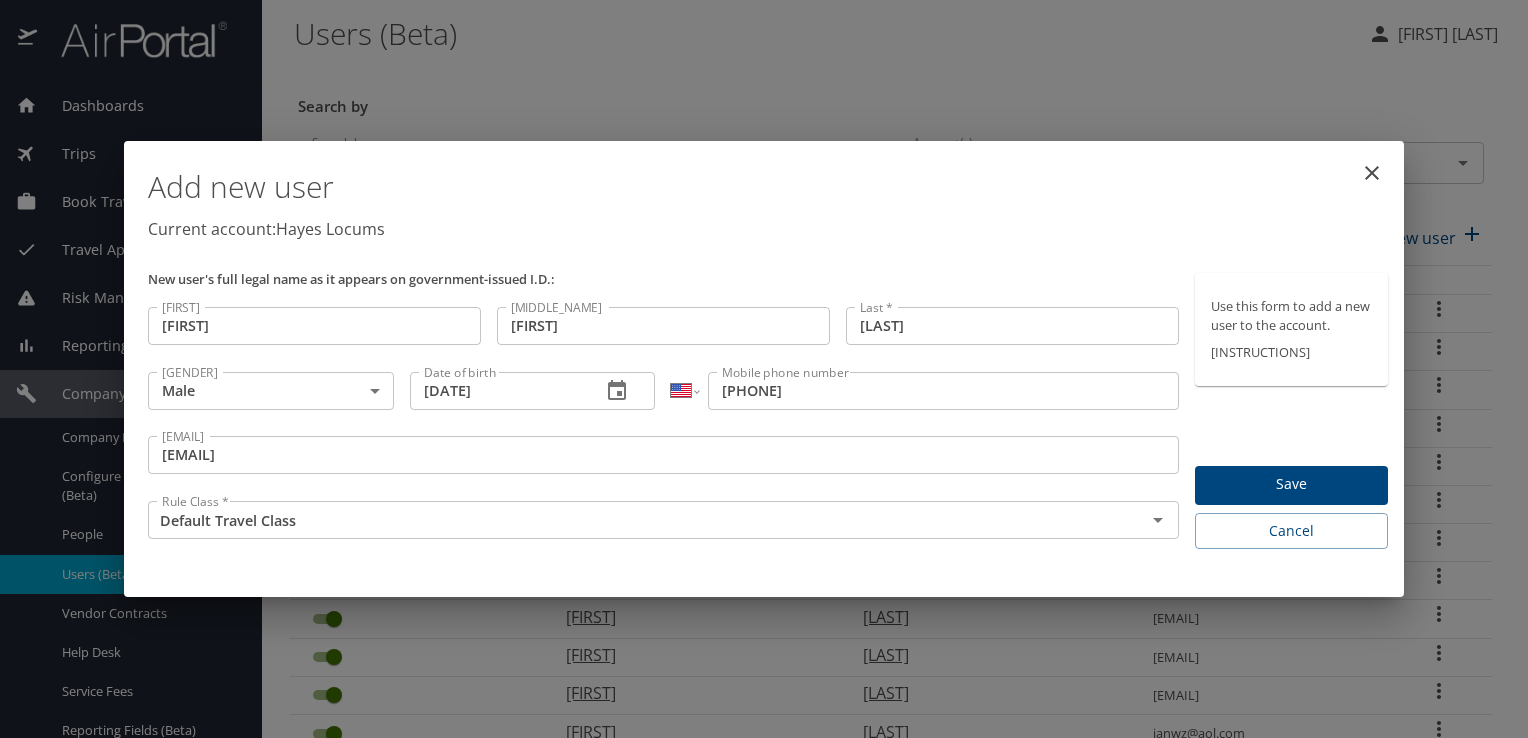 click on "Save" at bounding box center (1291, 484) 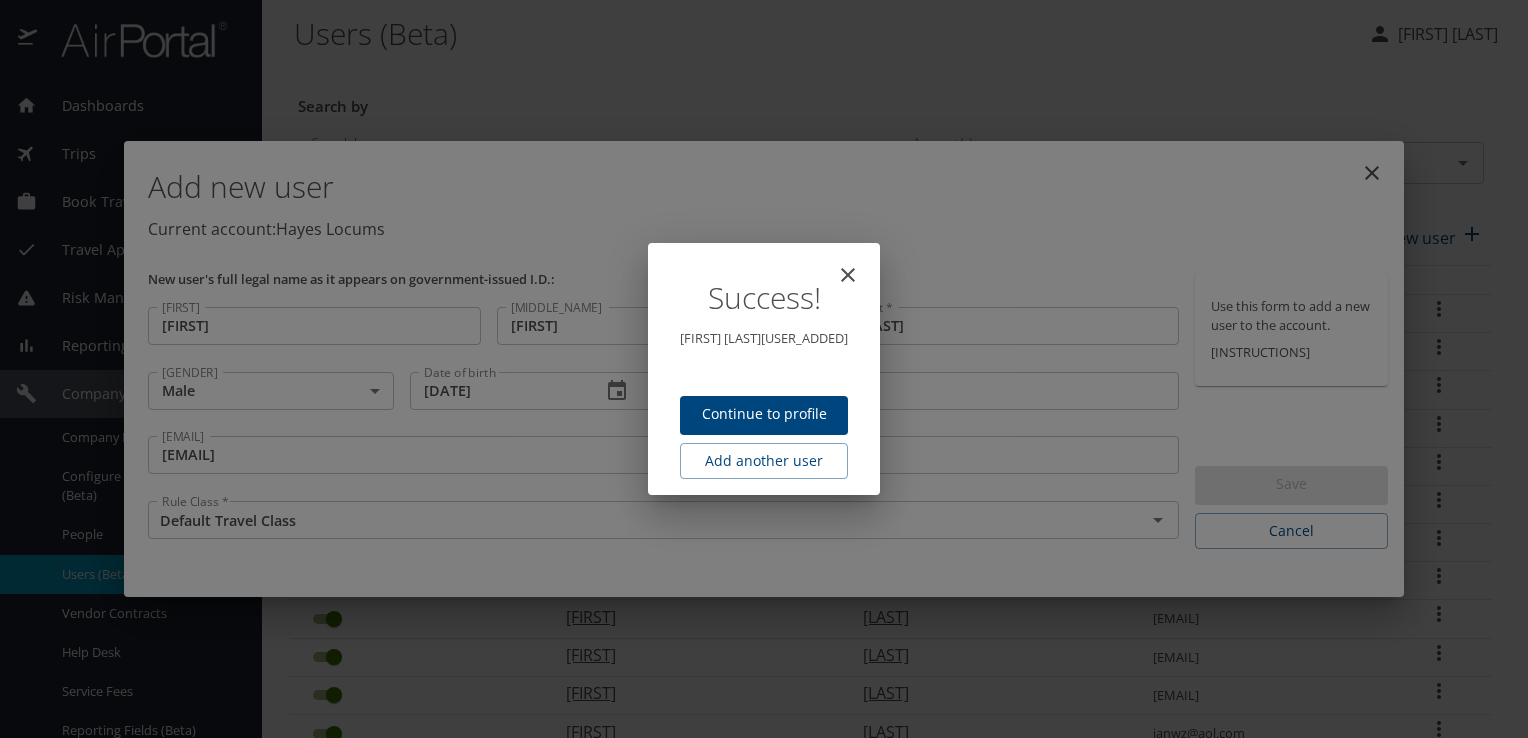 click on "Continue to profile" at bounding box center [764, 414] 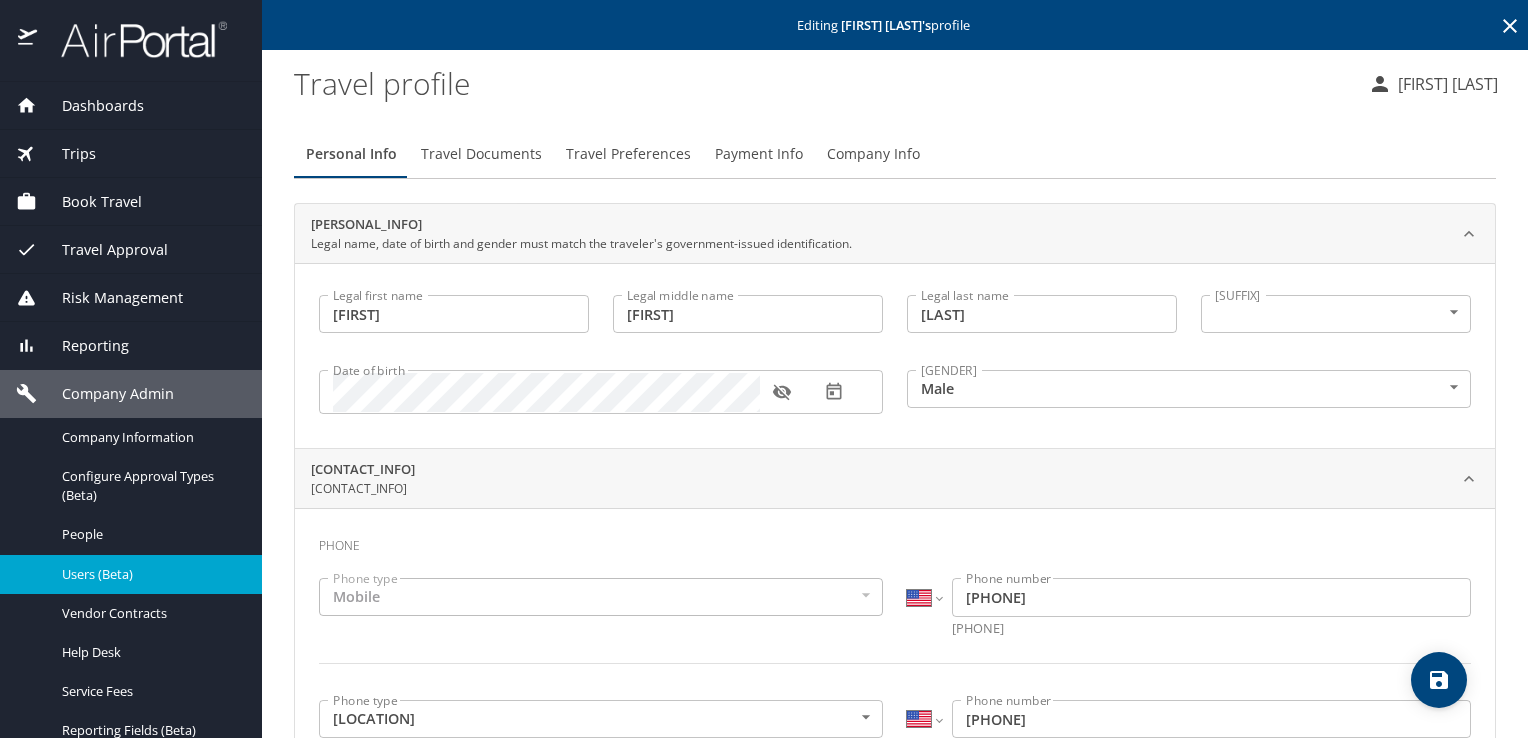 click on "Travel Preferences" at bounding box center (628, 154) 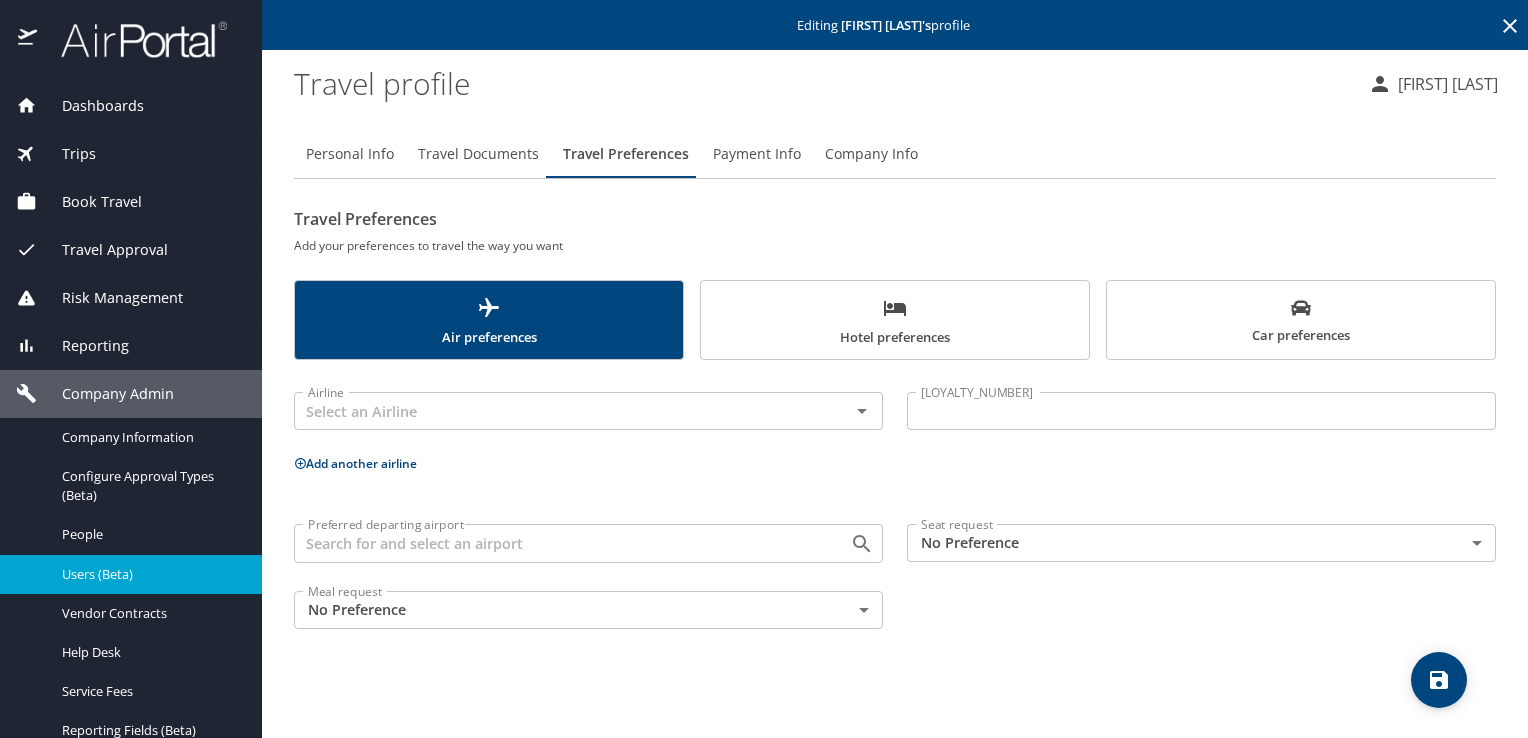 click on "Hotel preferences" at bounding box center [895, 322] 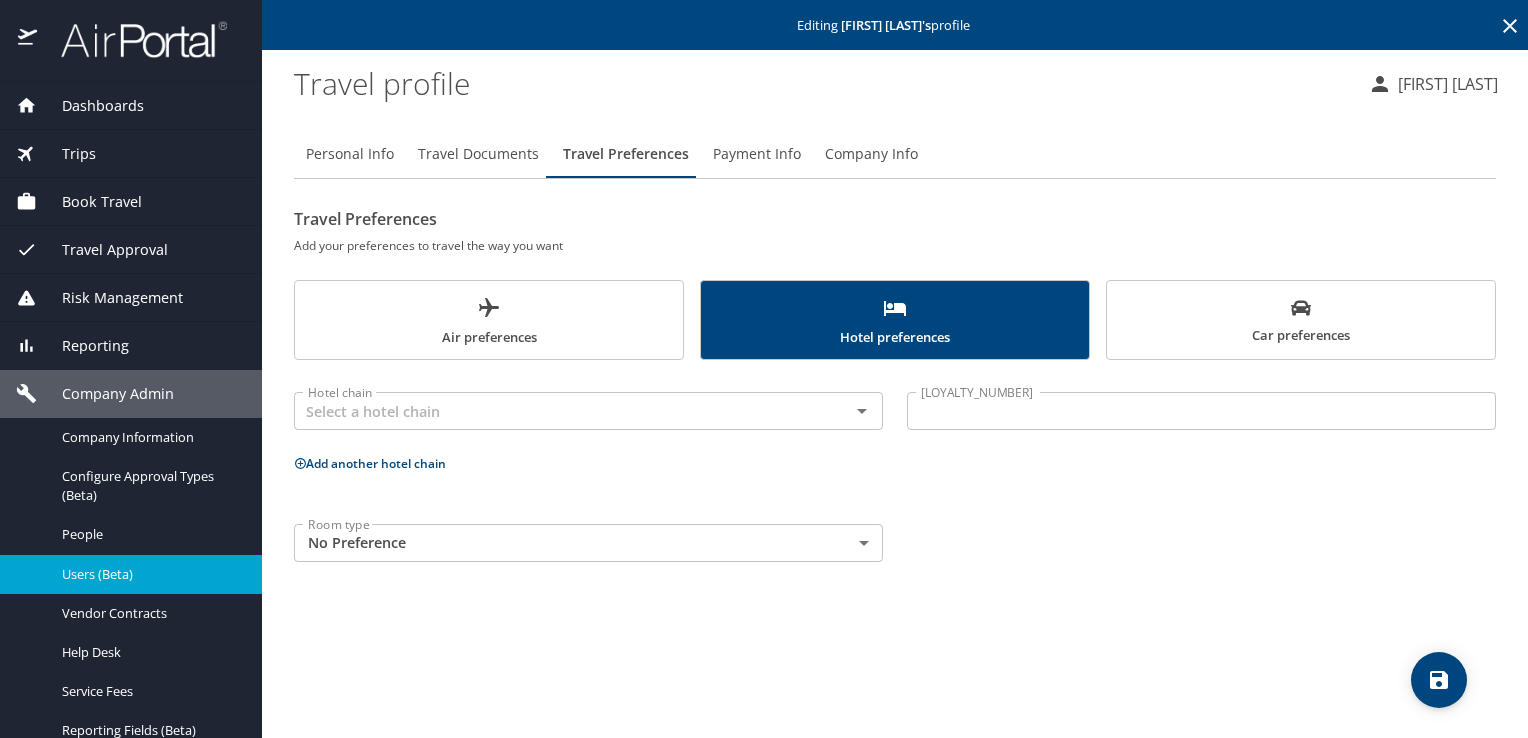 click at bounding box center (588, 436) 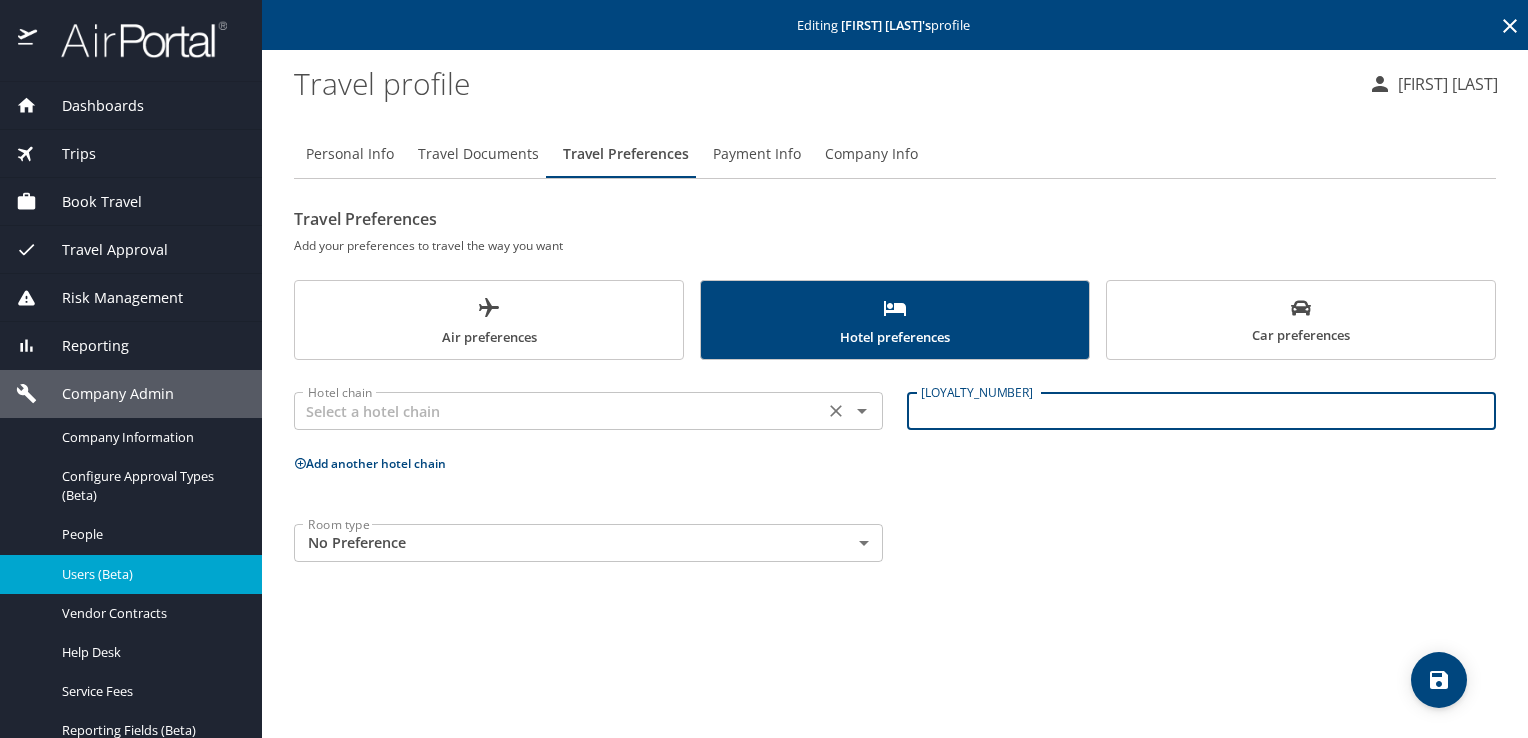 paste on "[PHONE]" 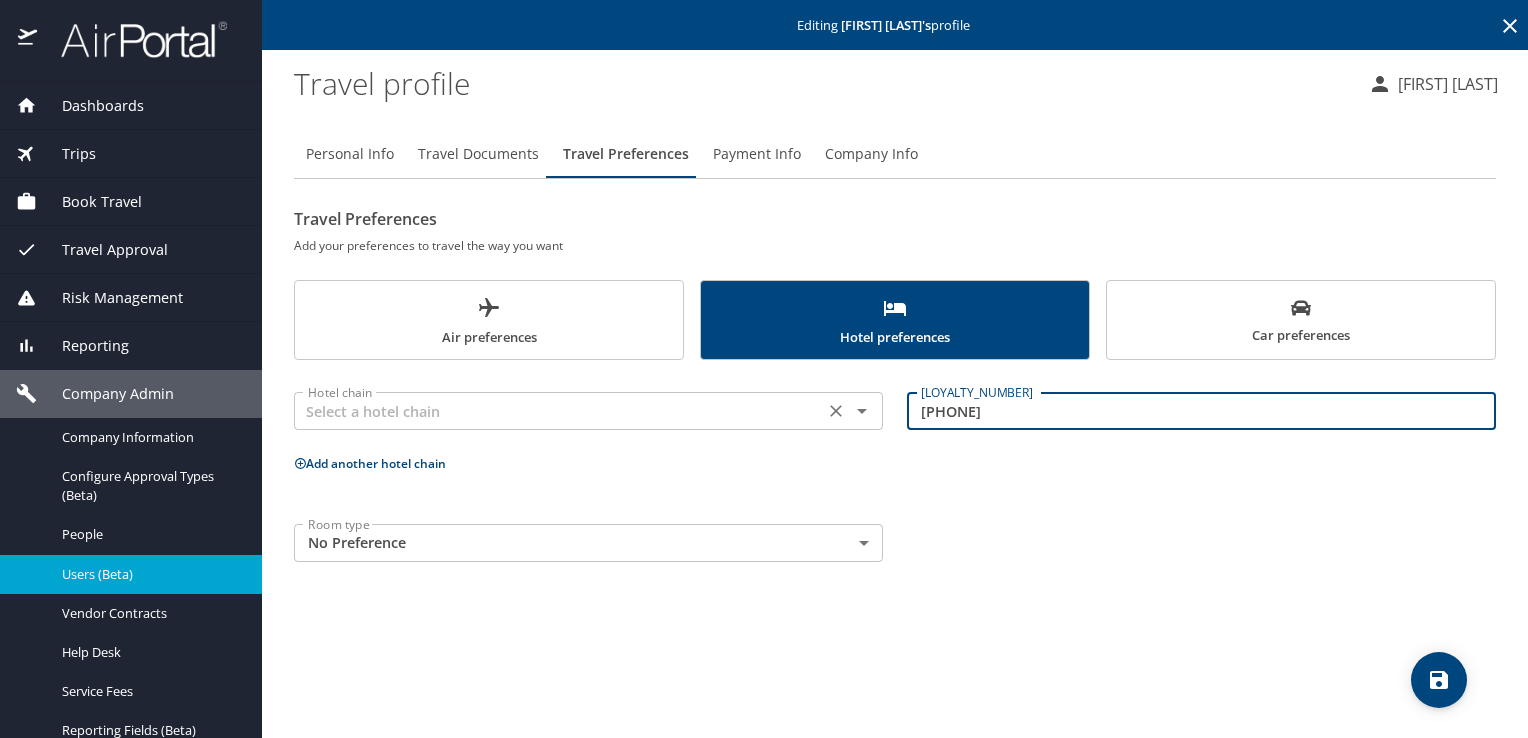 click at bounding box center [836, 411] 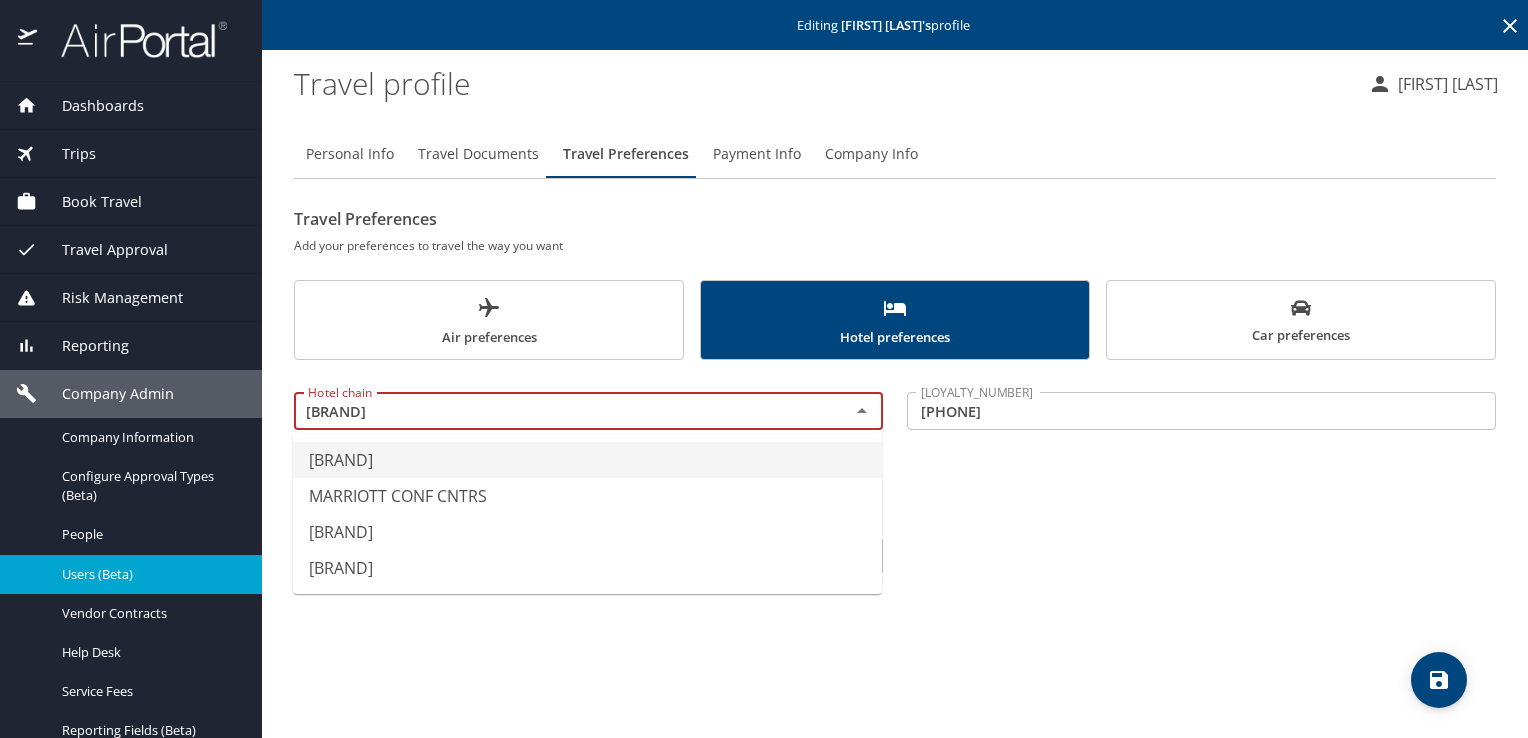 click on "[BRAND]" at bounding box center [587, 460] 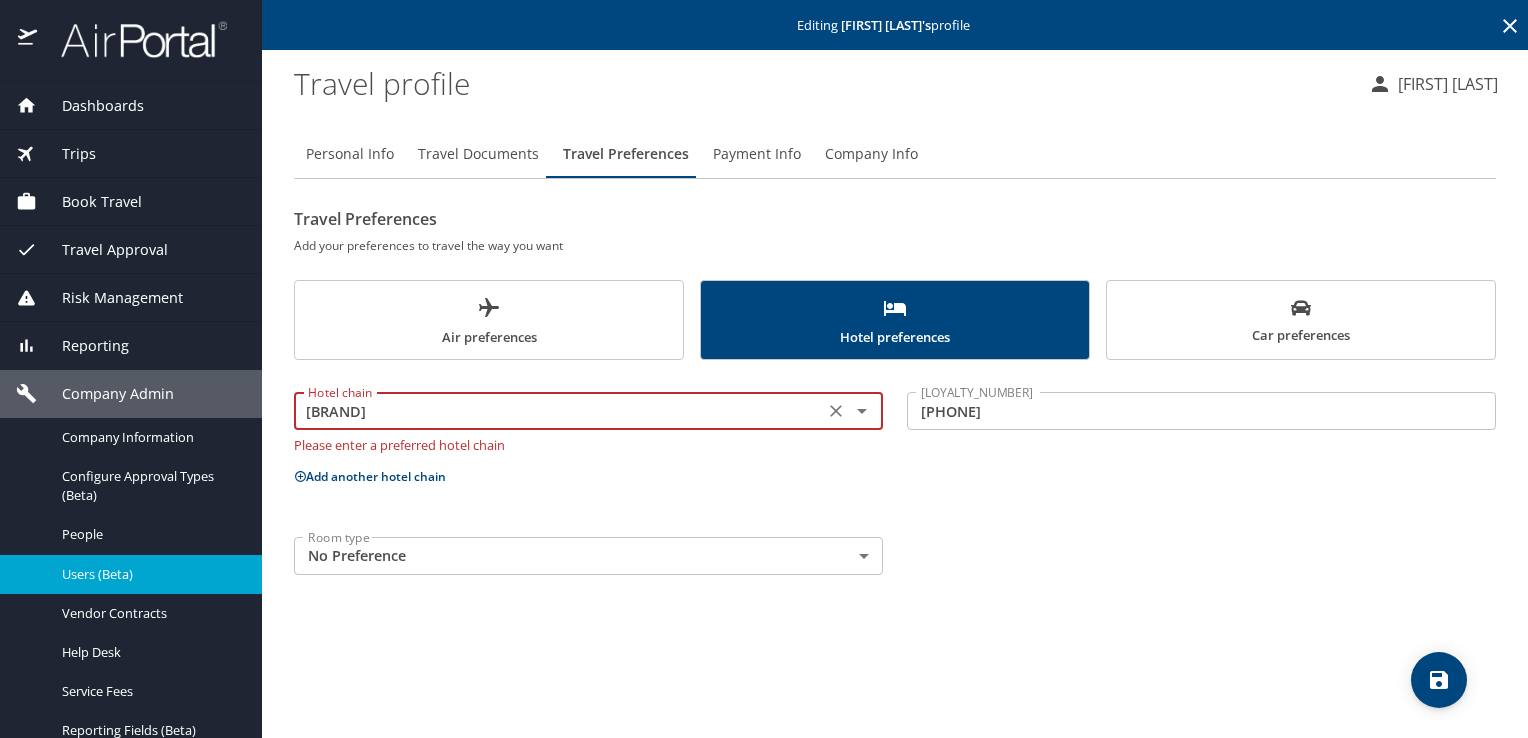 type on "[BRAND]" 